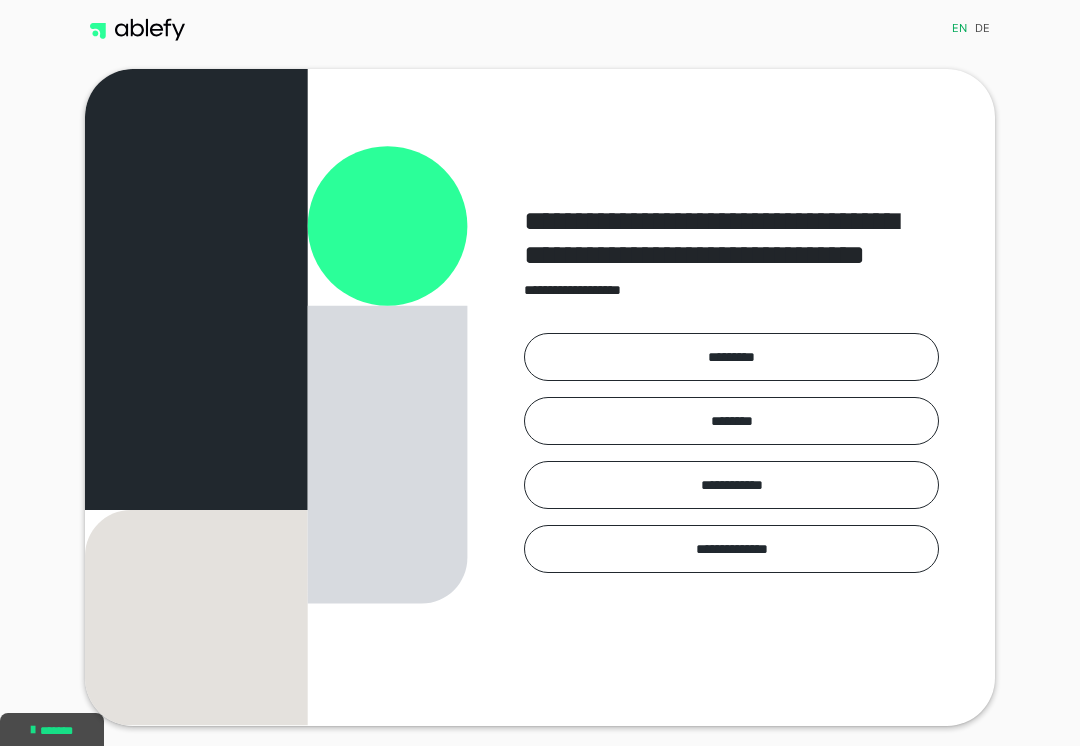 scroll, scrollTop: 0, scrollLeft: 0, axis: both 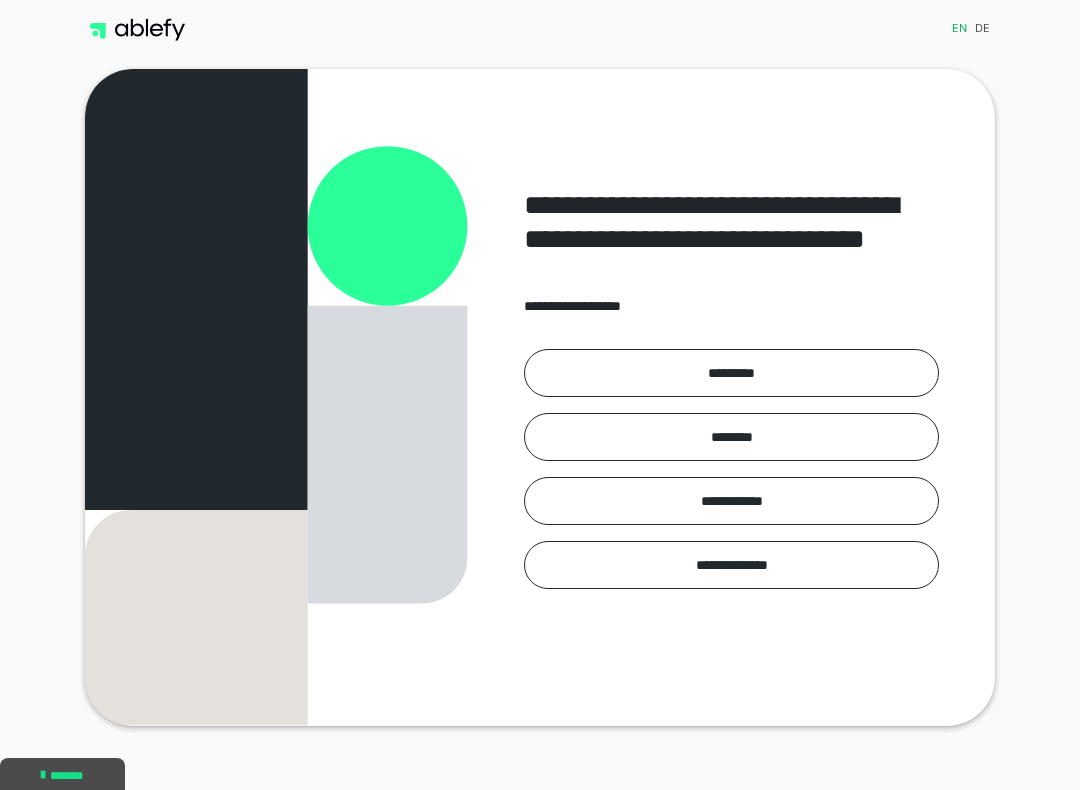 click on "*********" at bounding box center (731, 373) 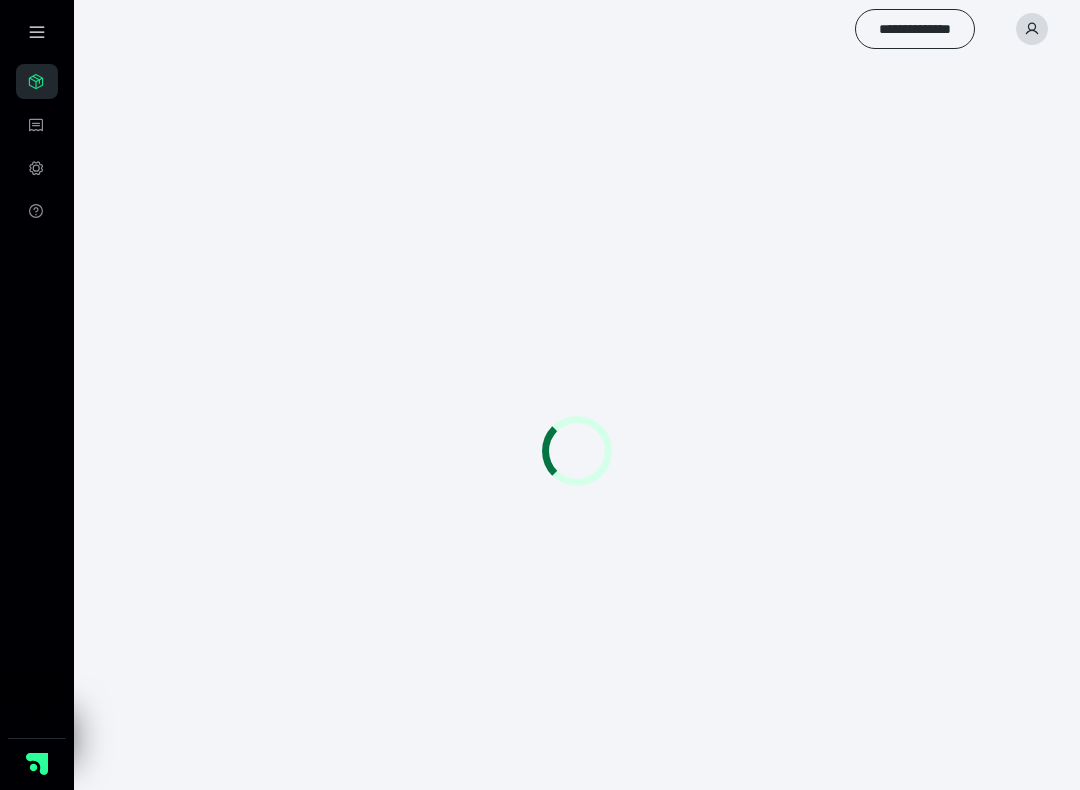 scroll, scrollTop: 0, scrollLeft: 0, axis: both 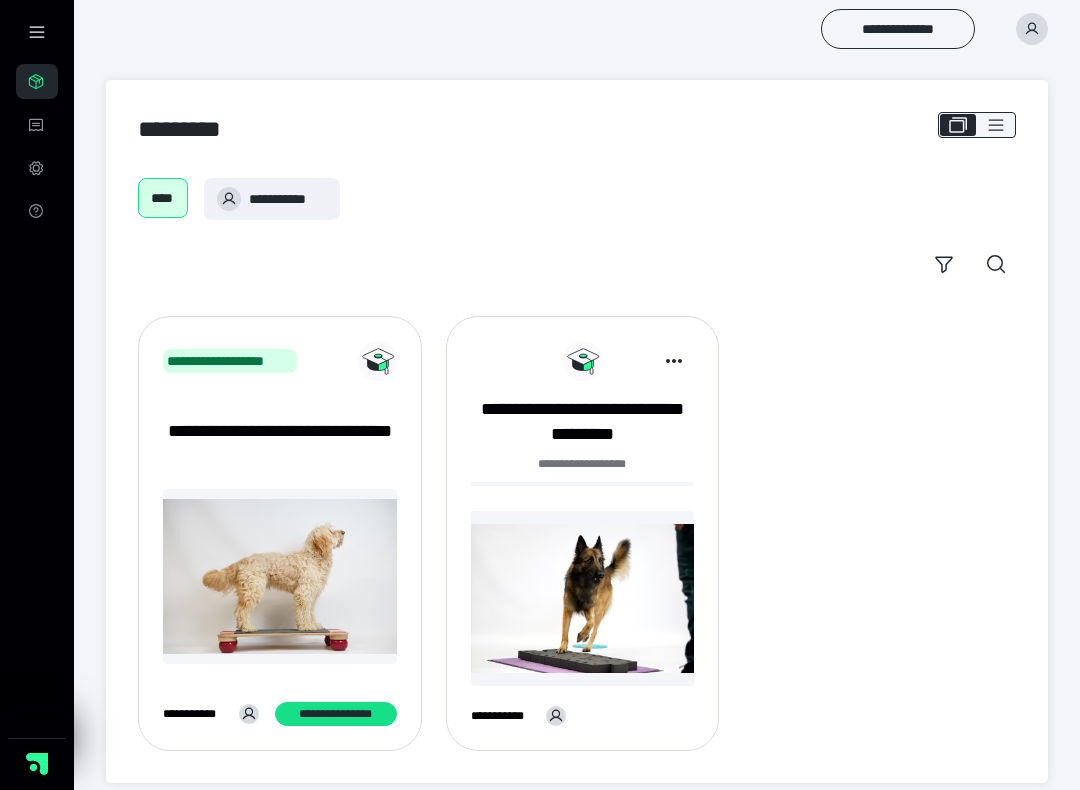 click at bounding box center (582, 598) 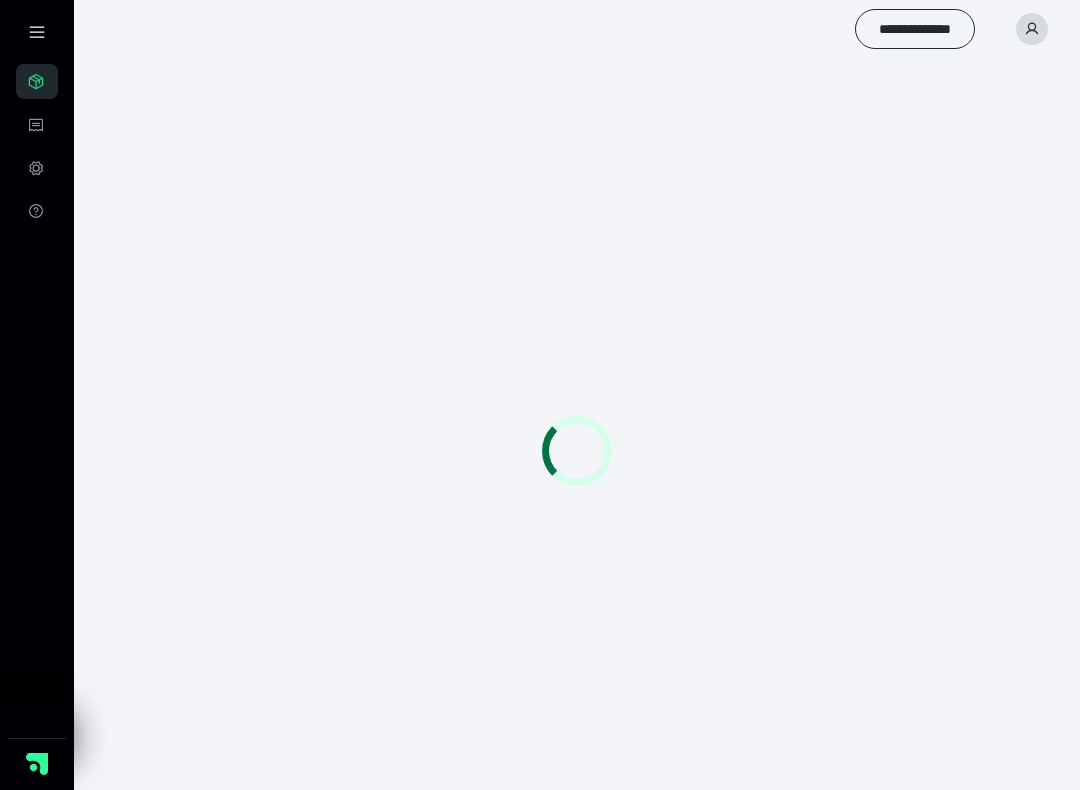 scroll, scrollTop: 0, scrollLeft: 0, axis: both 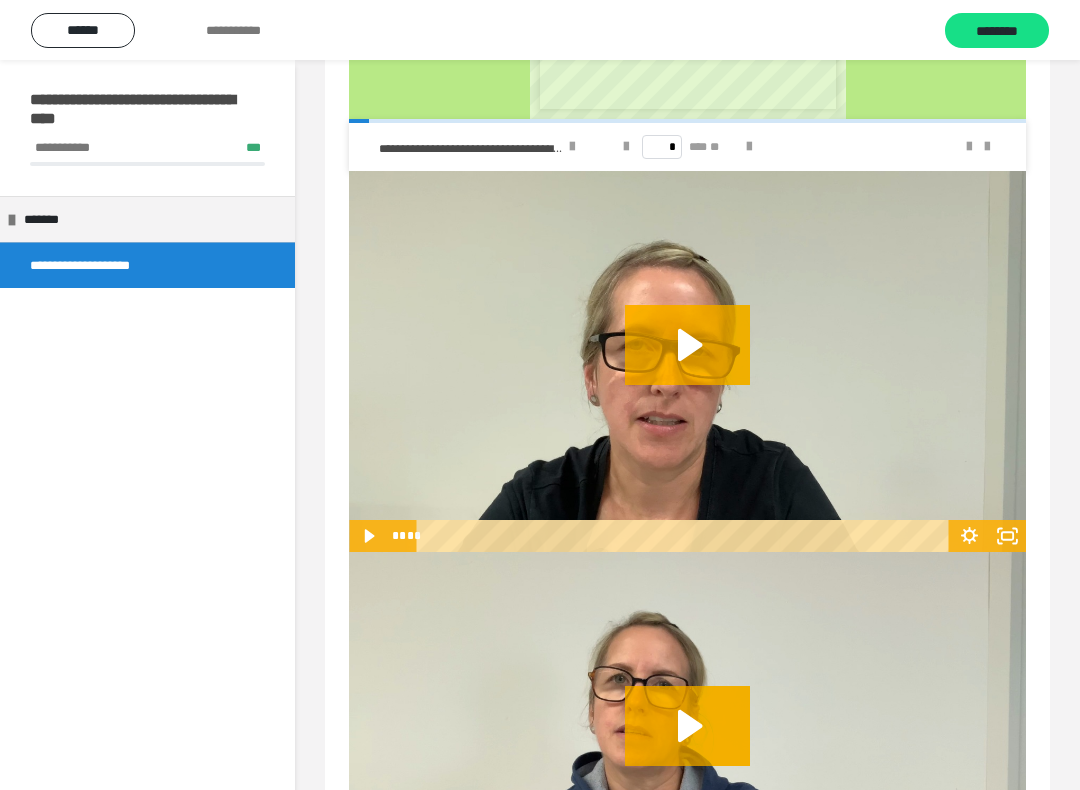 click 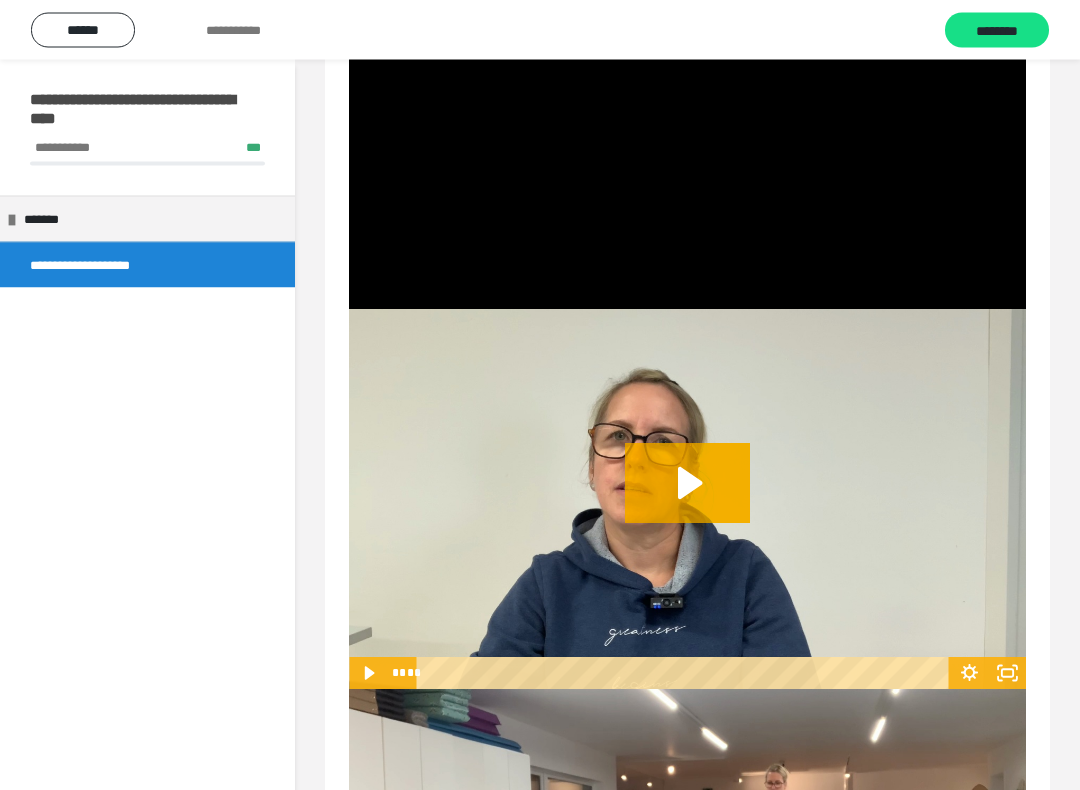 click 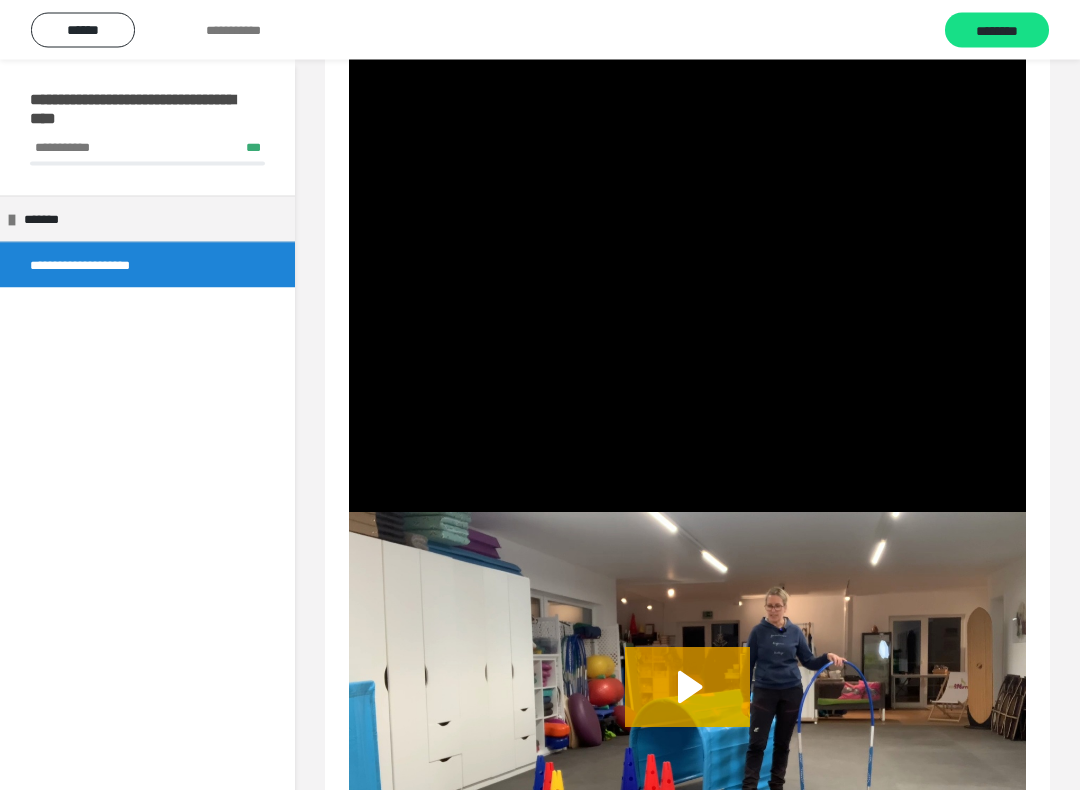 scroll, scrollTop: 1532, scrollLeft: 0, axis: vertical 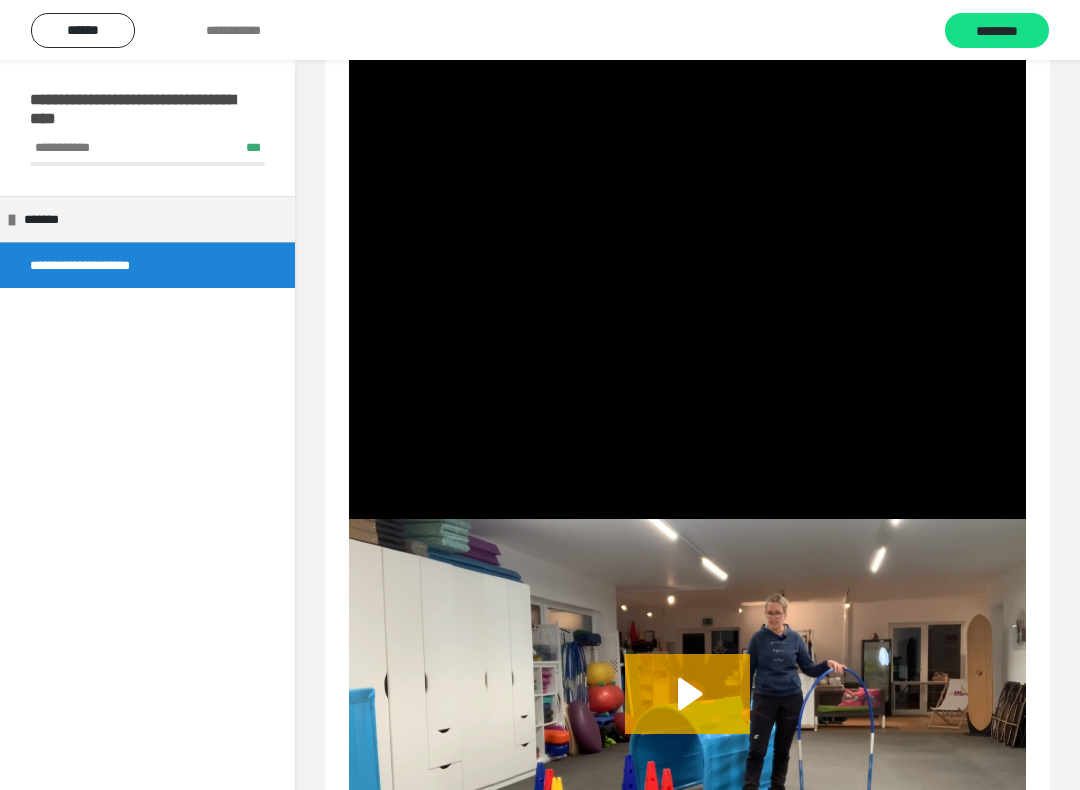 click at bounding box center (687, 329) 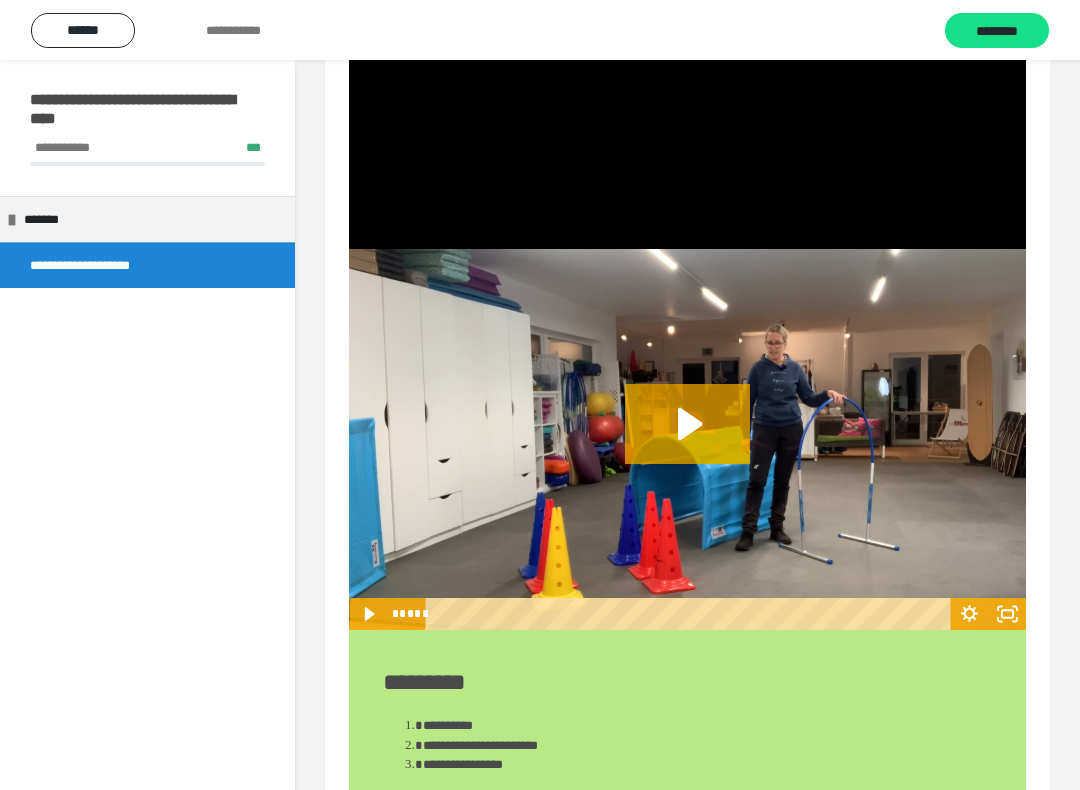 scroll, scrollTop: 1791, scrollLeft: 0, axis: vertical 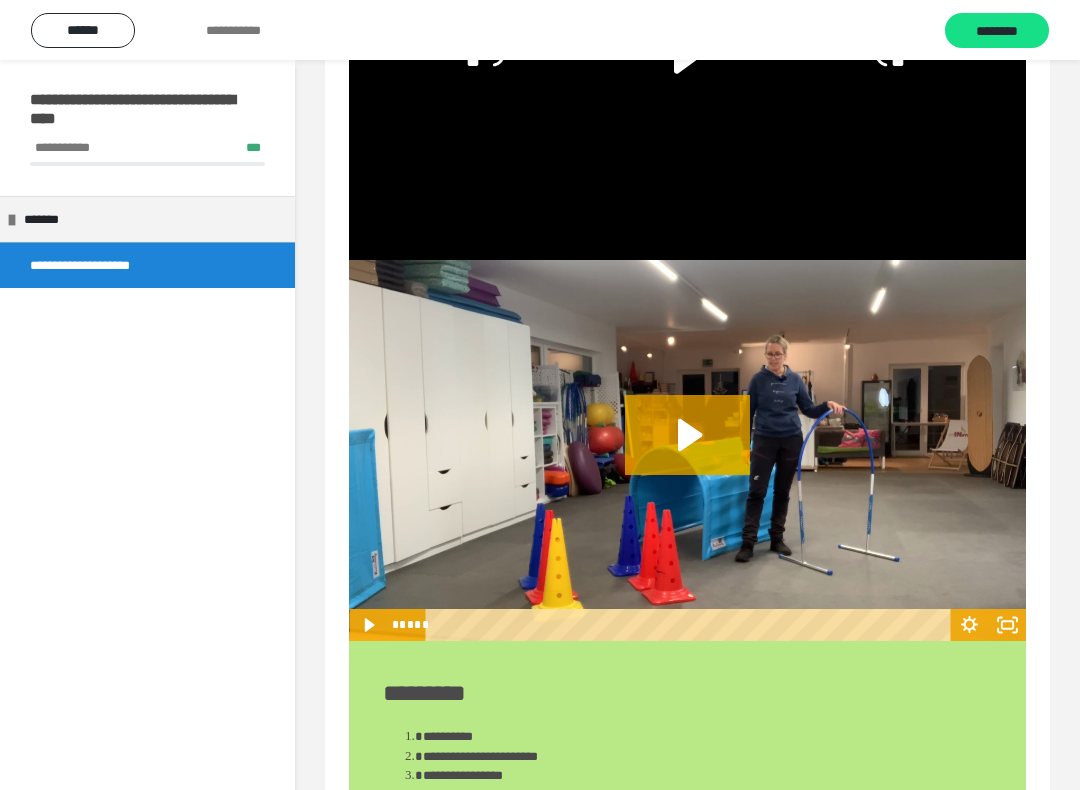 click 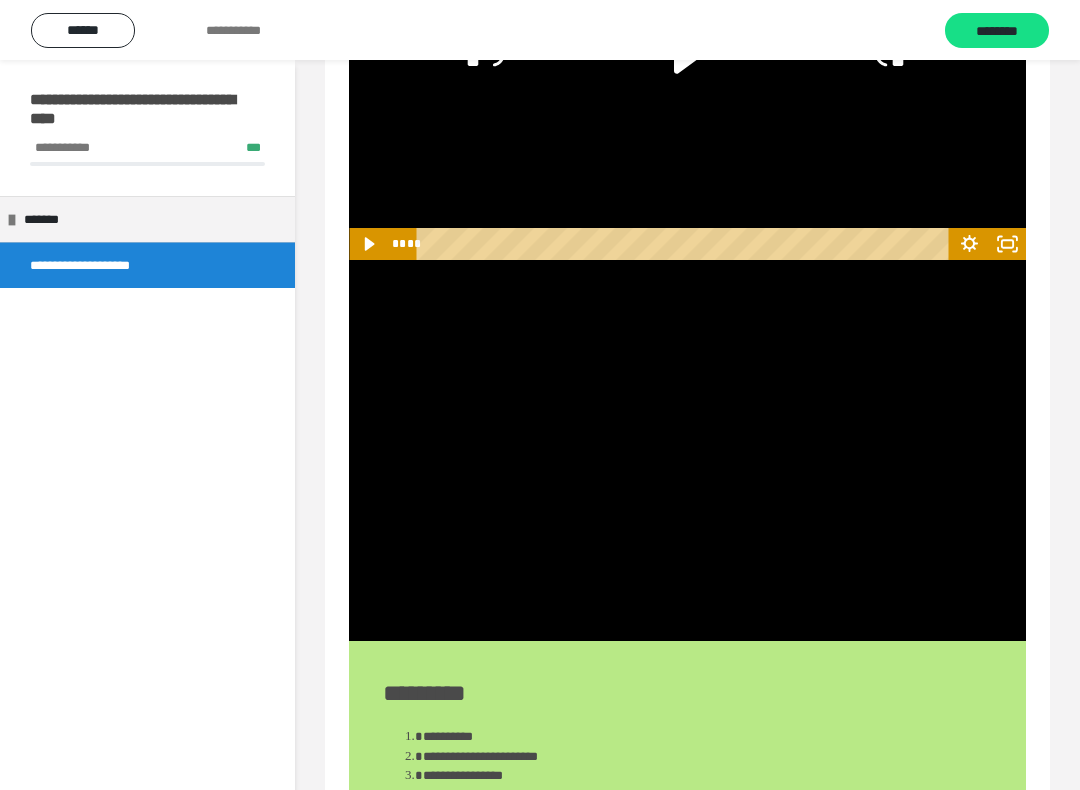click at bounding box center (687, 450) 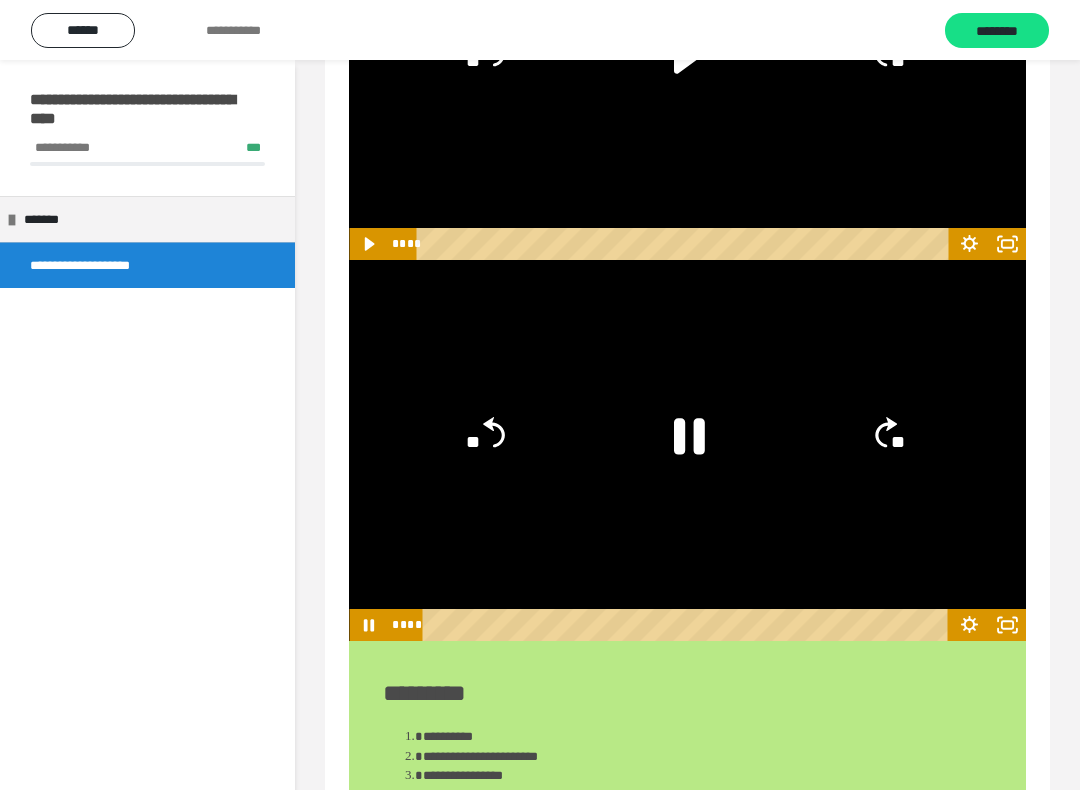 click 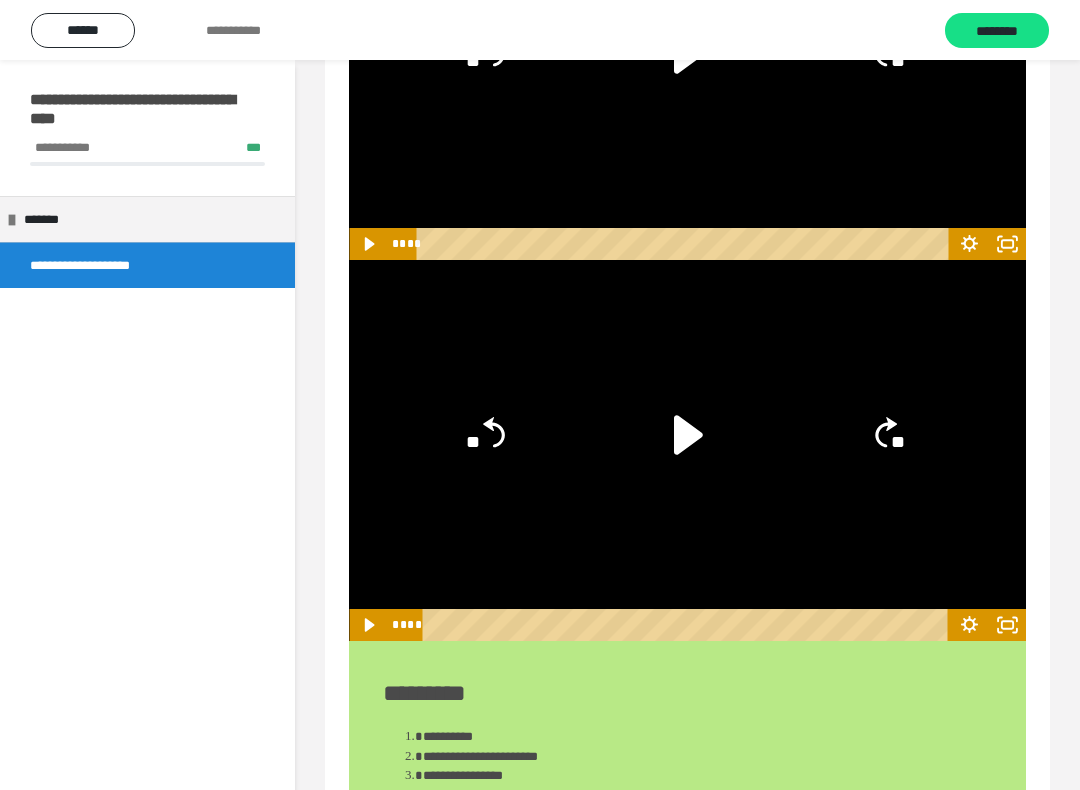 scroll, scrollTop: 1830, scrollLeft: 0, axis: vertical 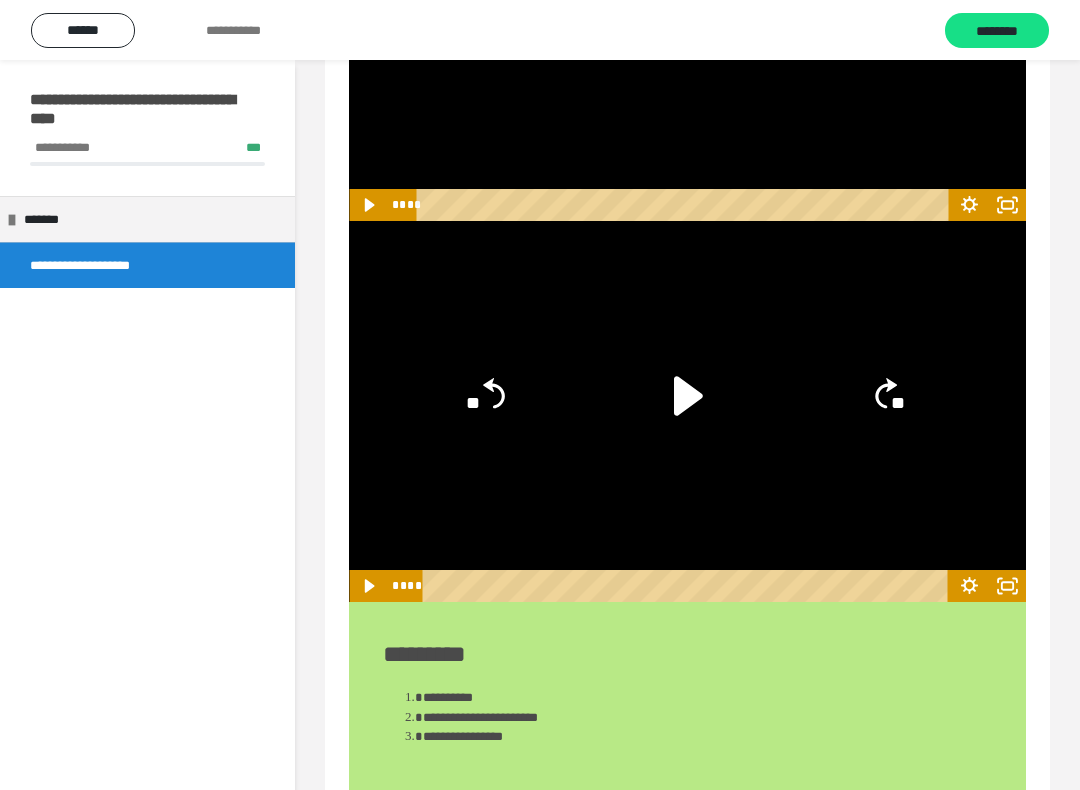 click 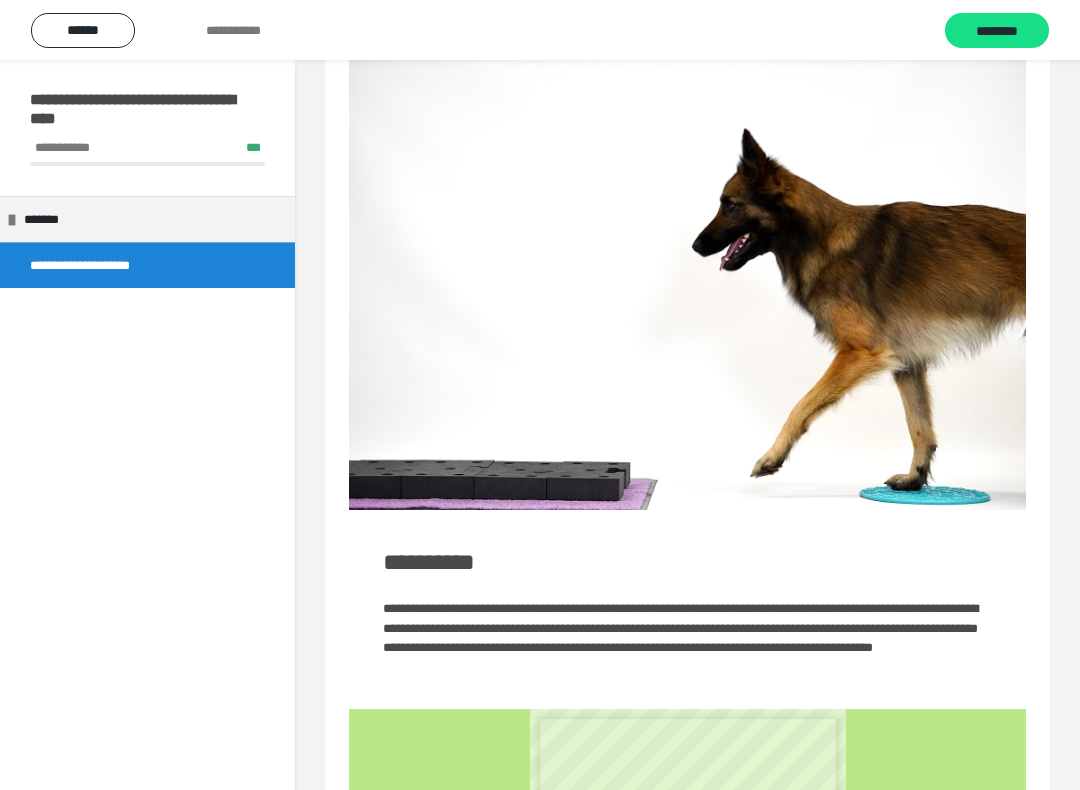 scroll, scrollTop: 94, scrollLeft: 0, axis: vertical 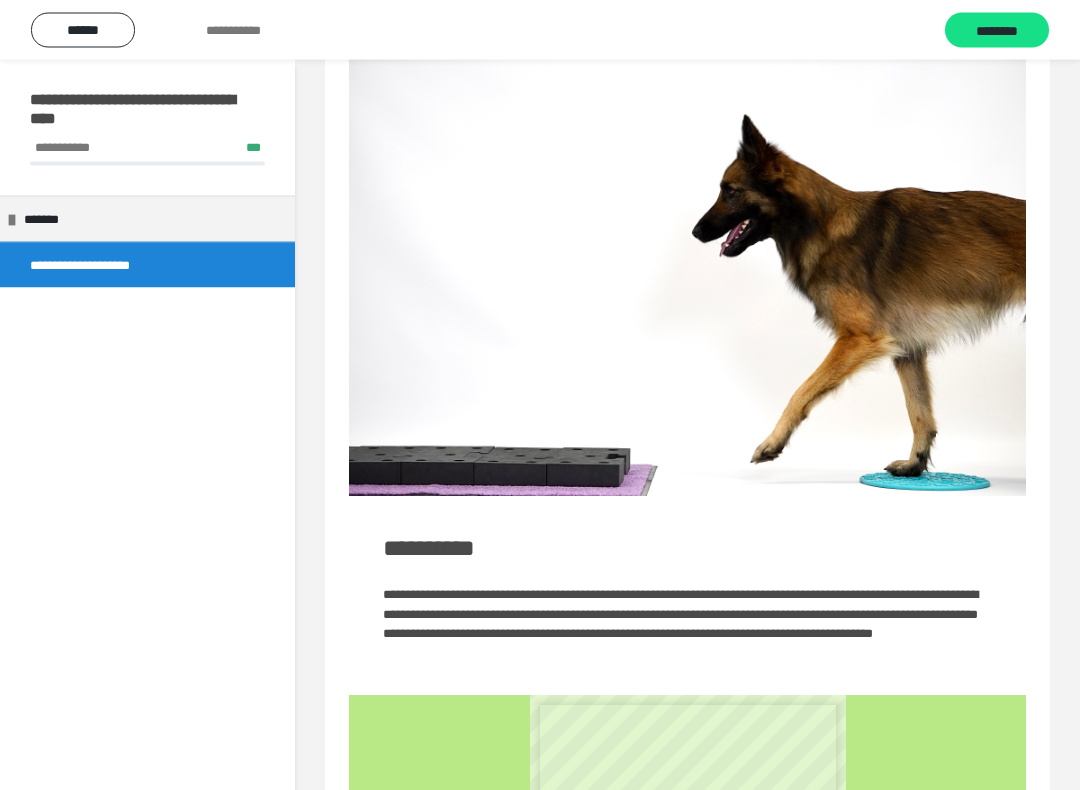 click at bounding box center [687, 272] 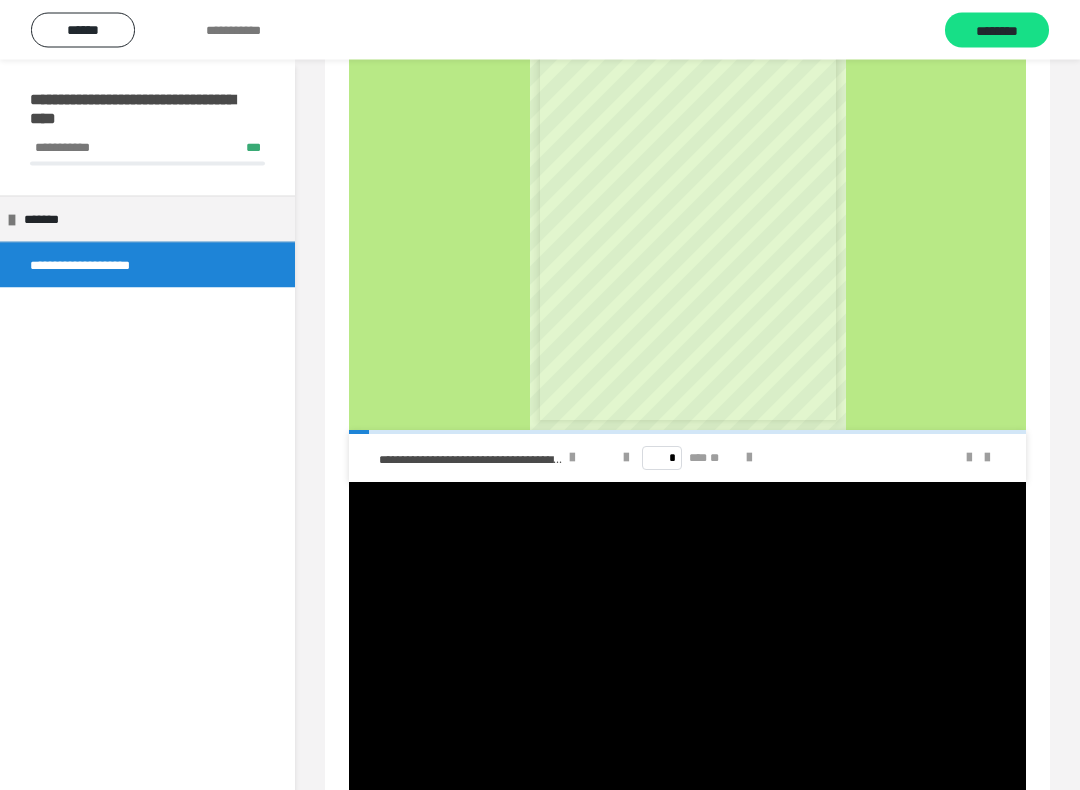 scroll, scrollTop: 812, scrollLeft: 0, axis: vertical 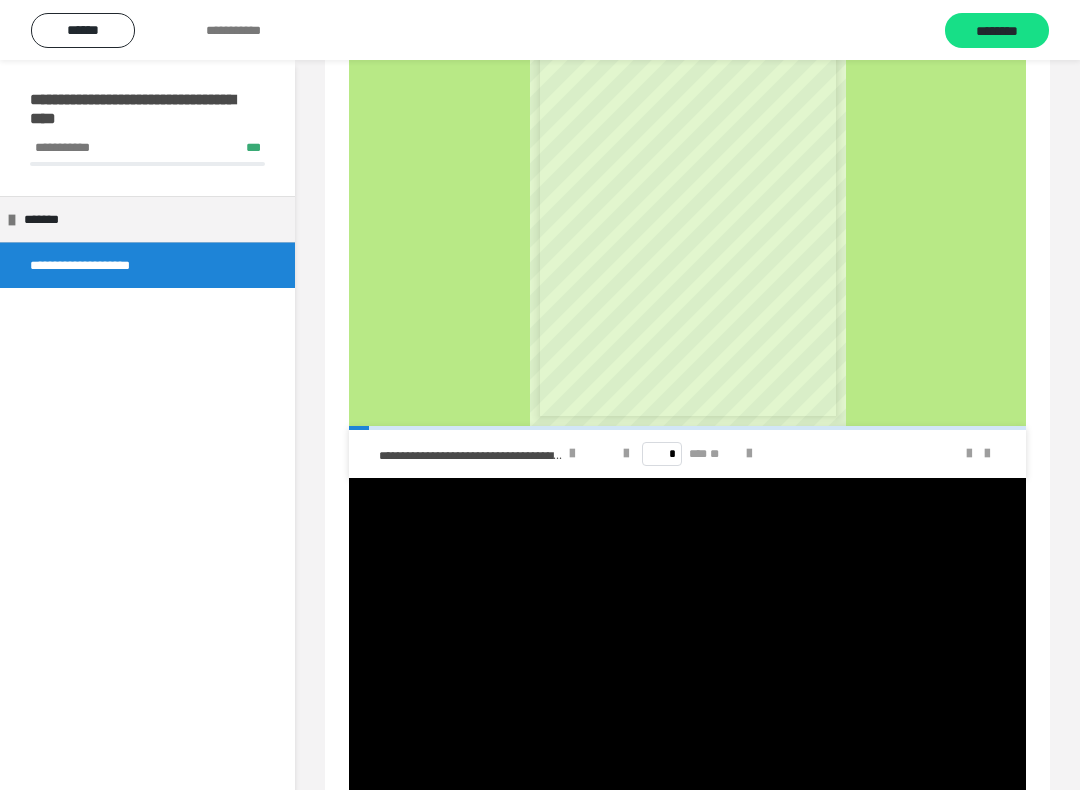 click at bounding box center [572, 454] 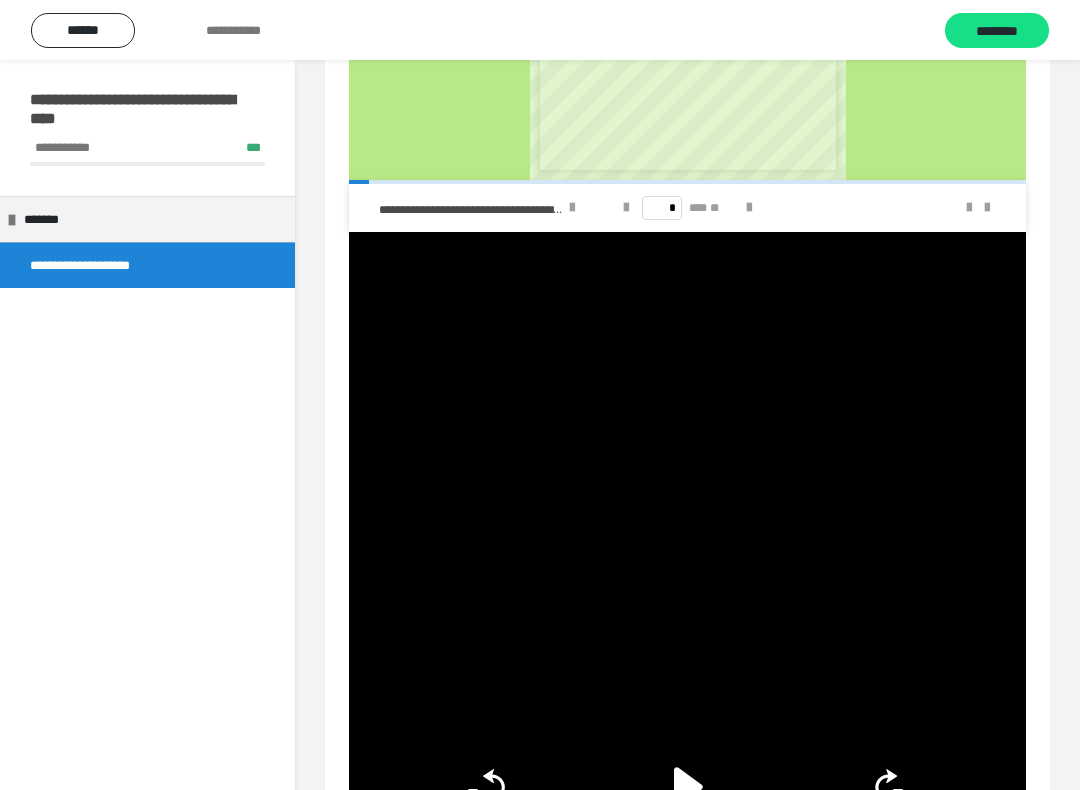 scroll, scrollTop: 1115, scrollLeft: 0, axis: vertical 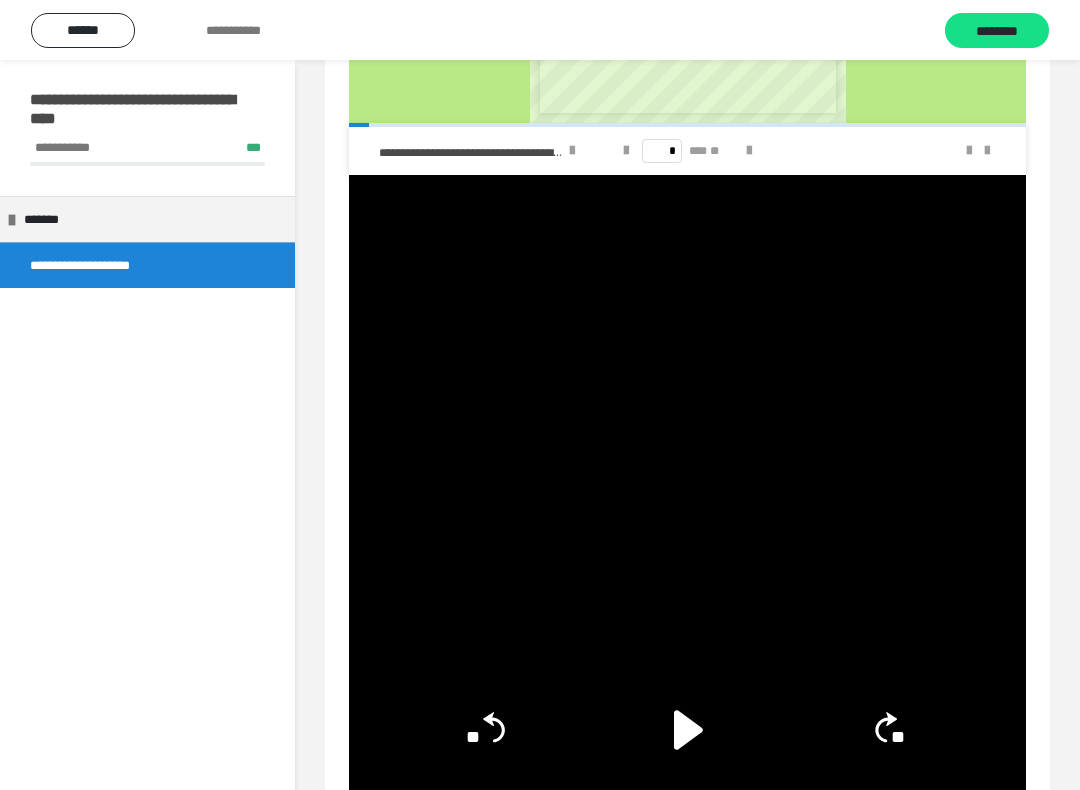 click 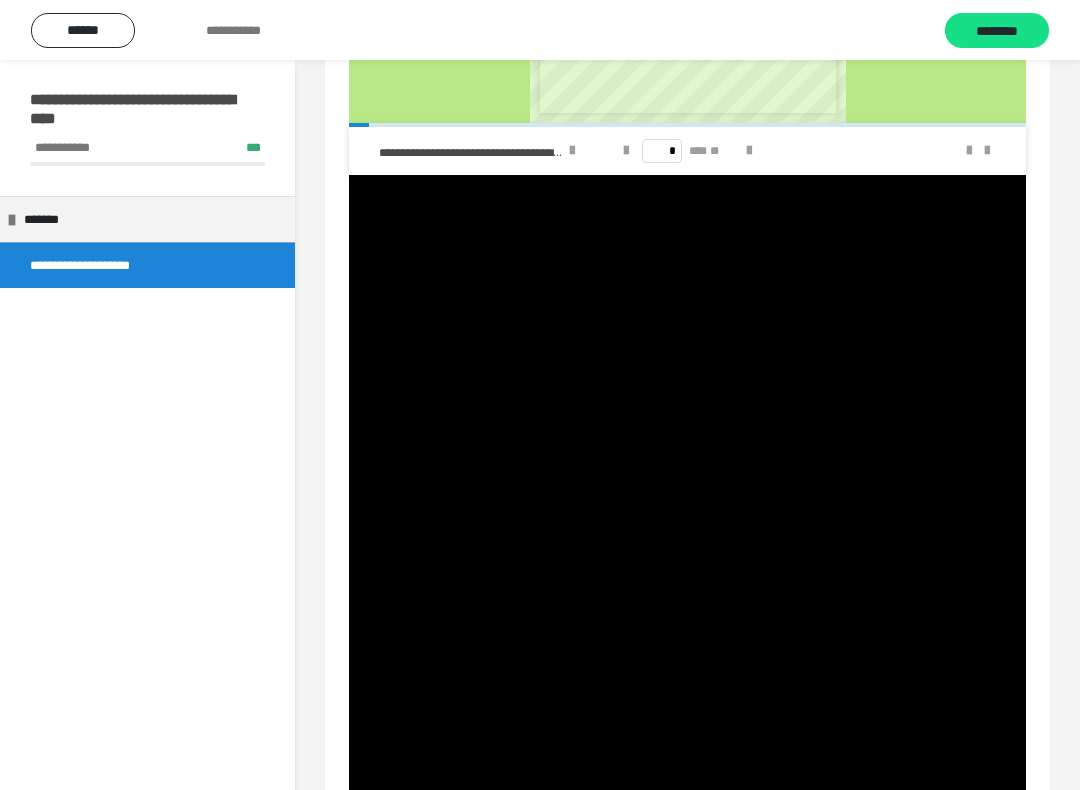 click on "********" at bounding box center (997, 31) 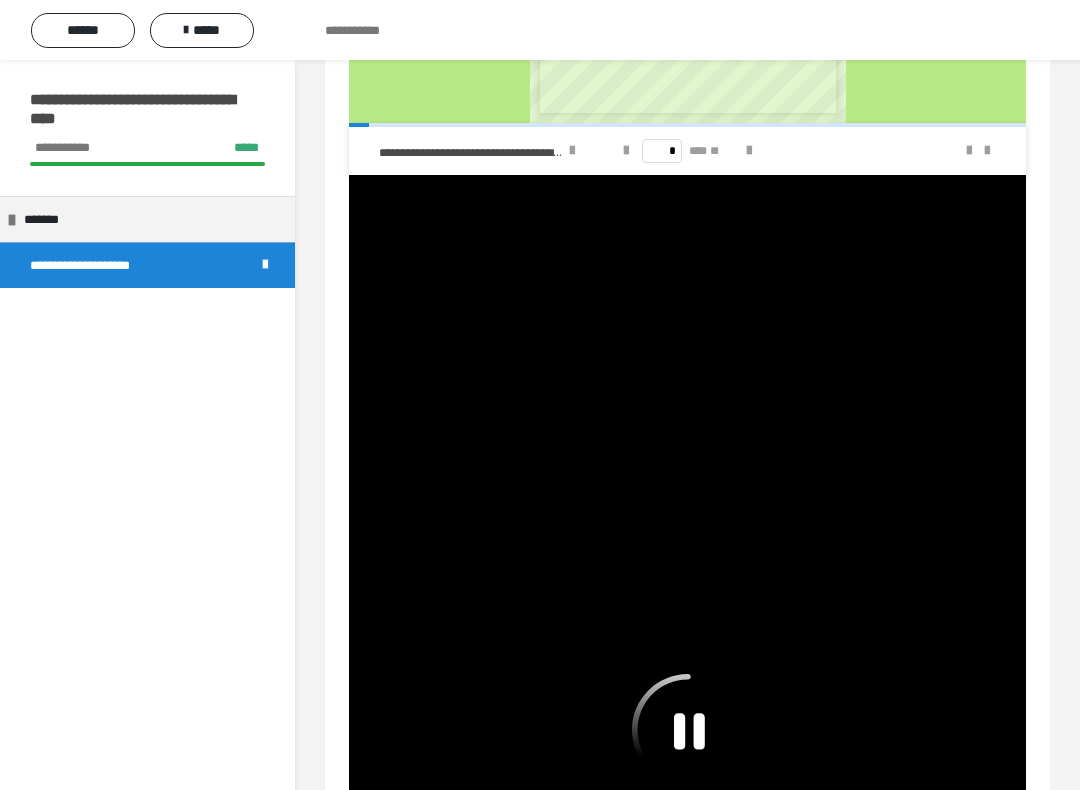 click on "**********" at bounding box center [96, 265] 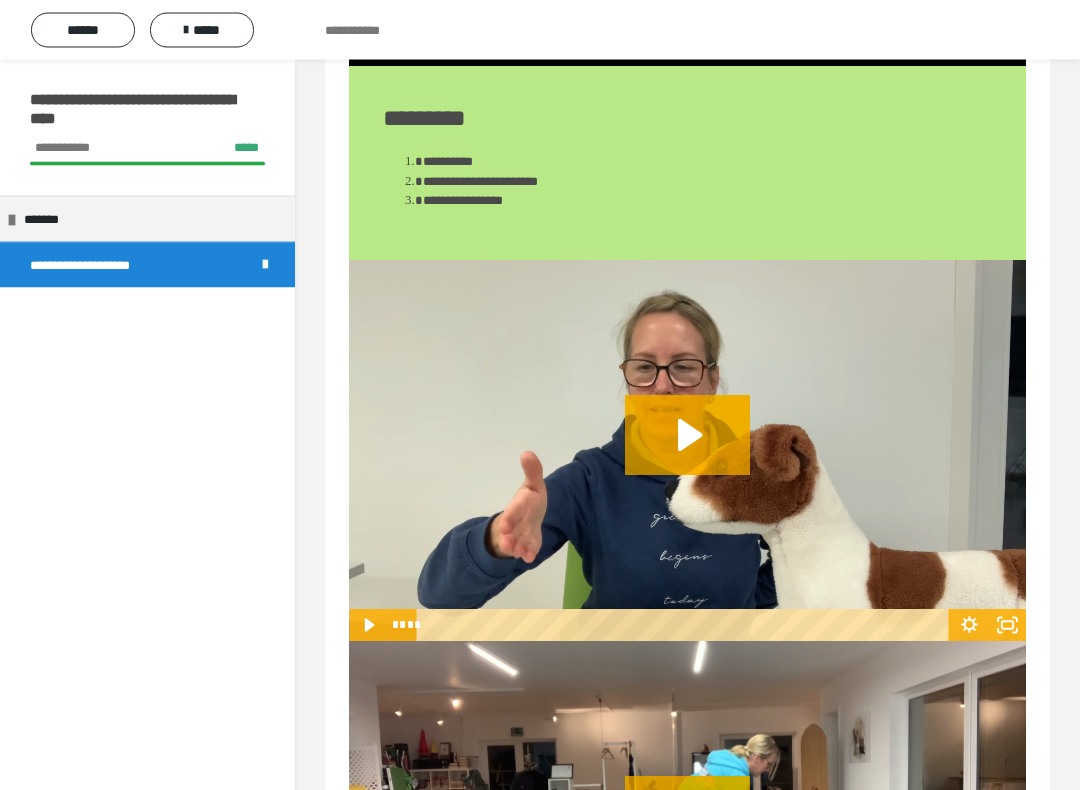 scroll, scrollTop: 2366, scrollLeft: 0, axis: vertical 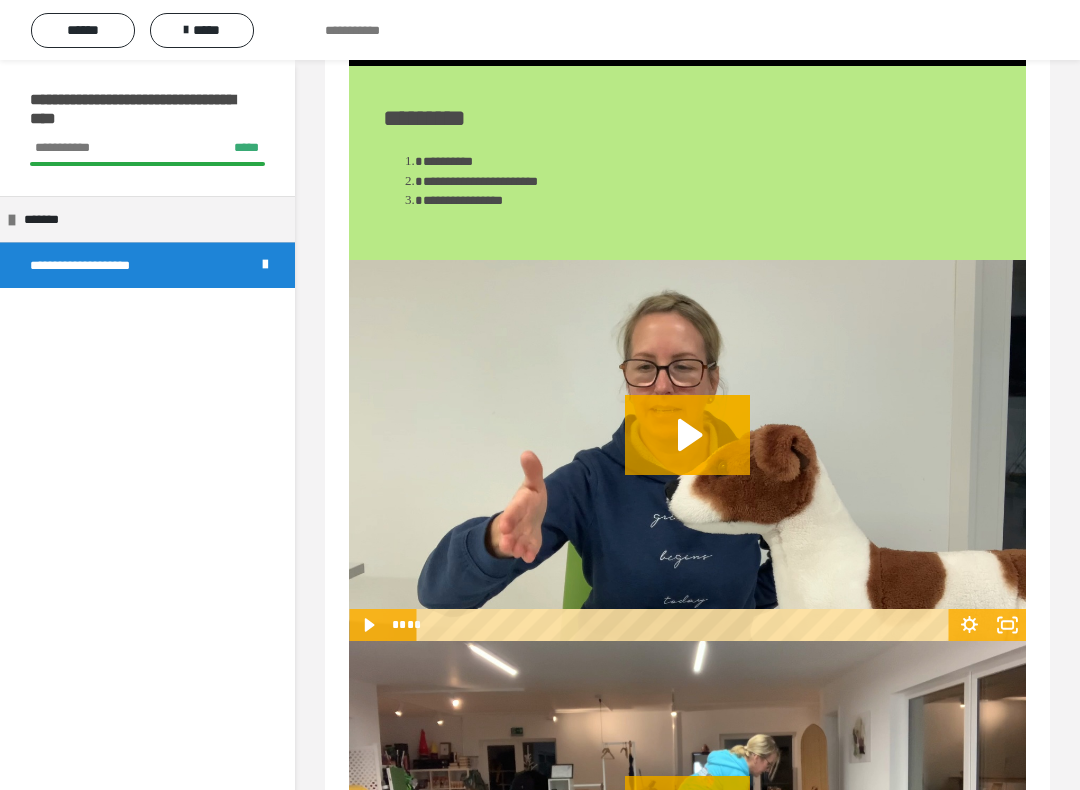 click 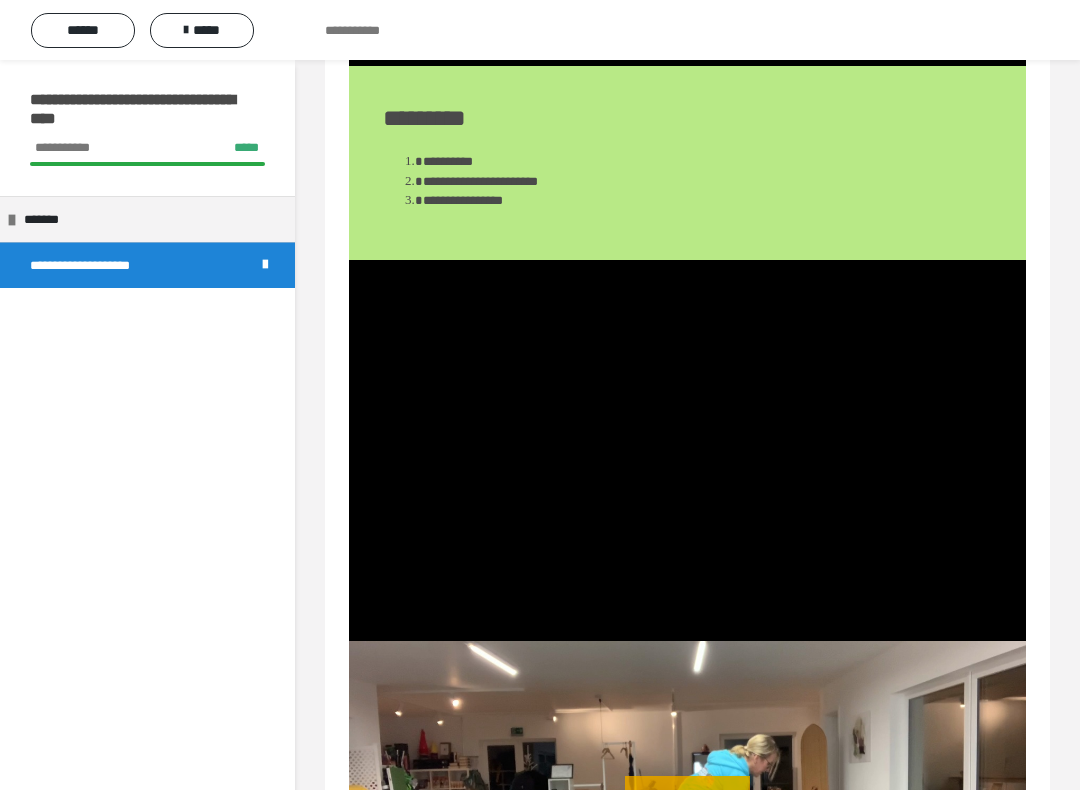 click at bounding box center [687, 450] 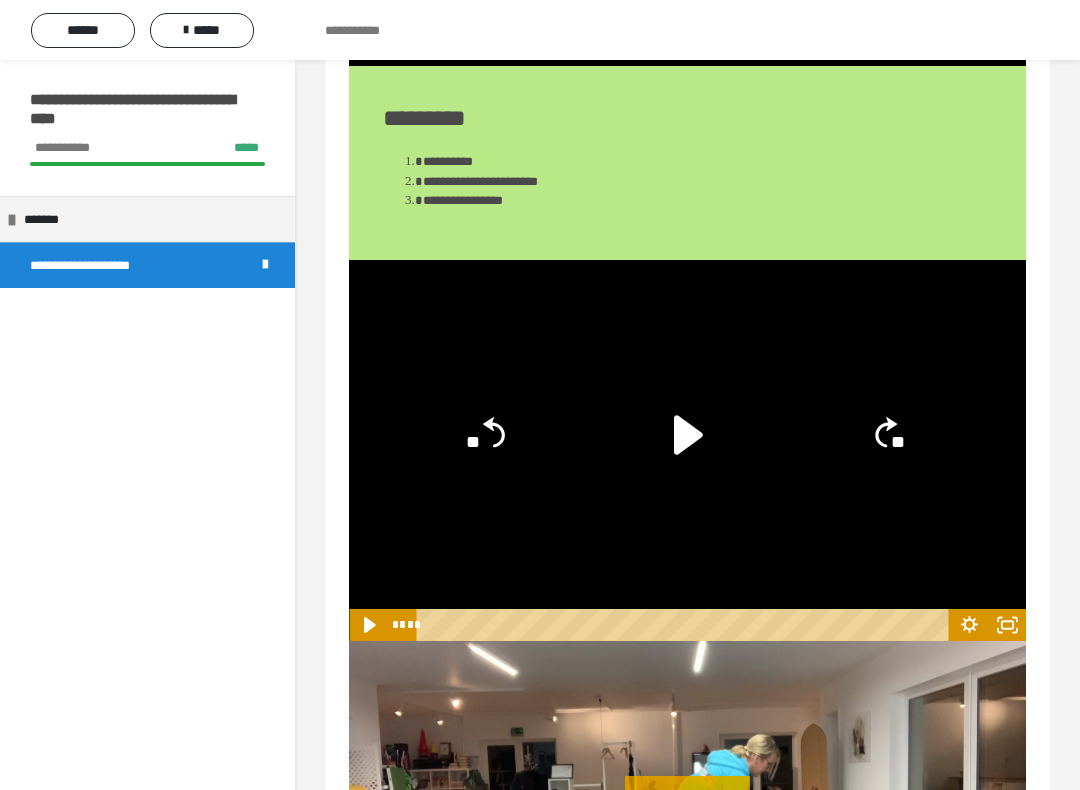 click 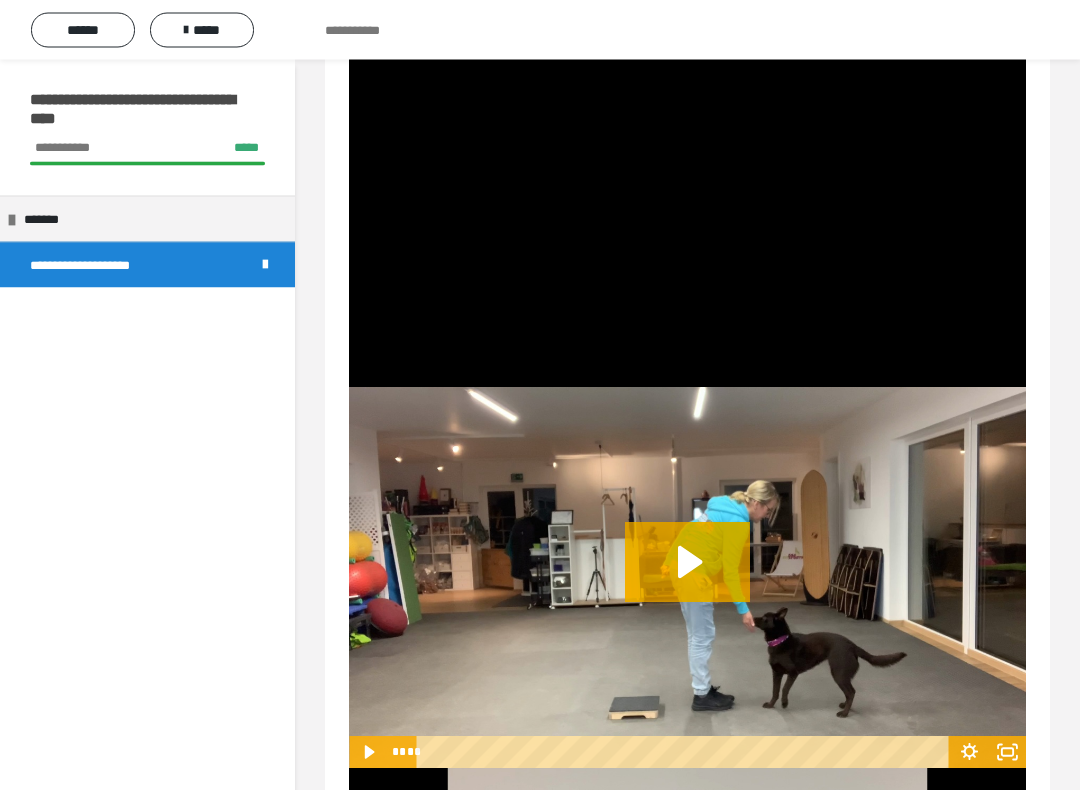 scroll, scrollTop: 2633, scrollLeft: 0, axis: vertical 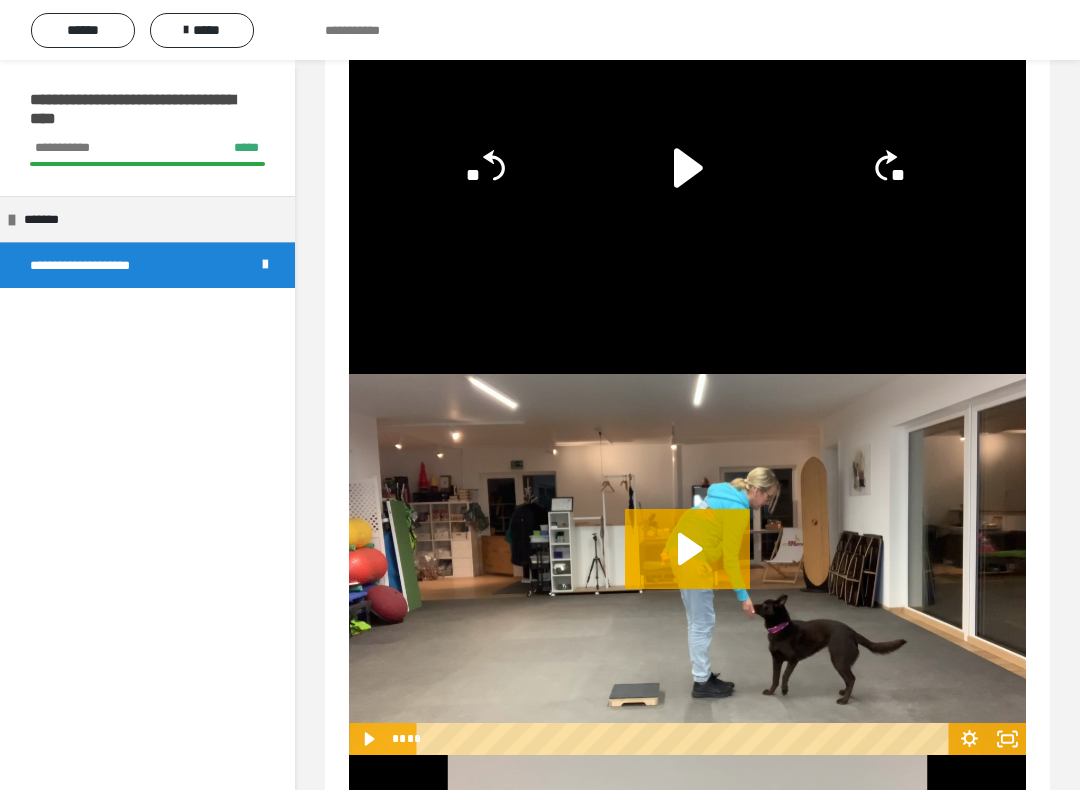 click 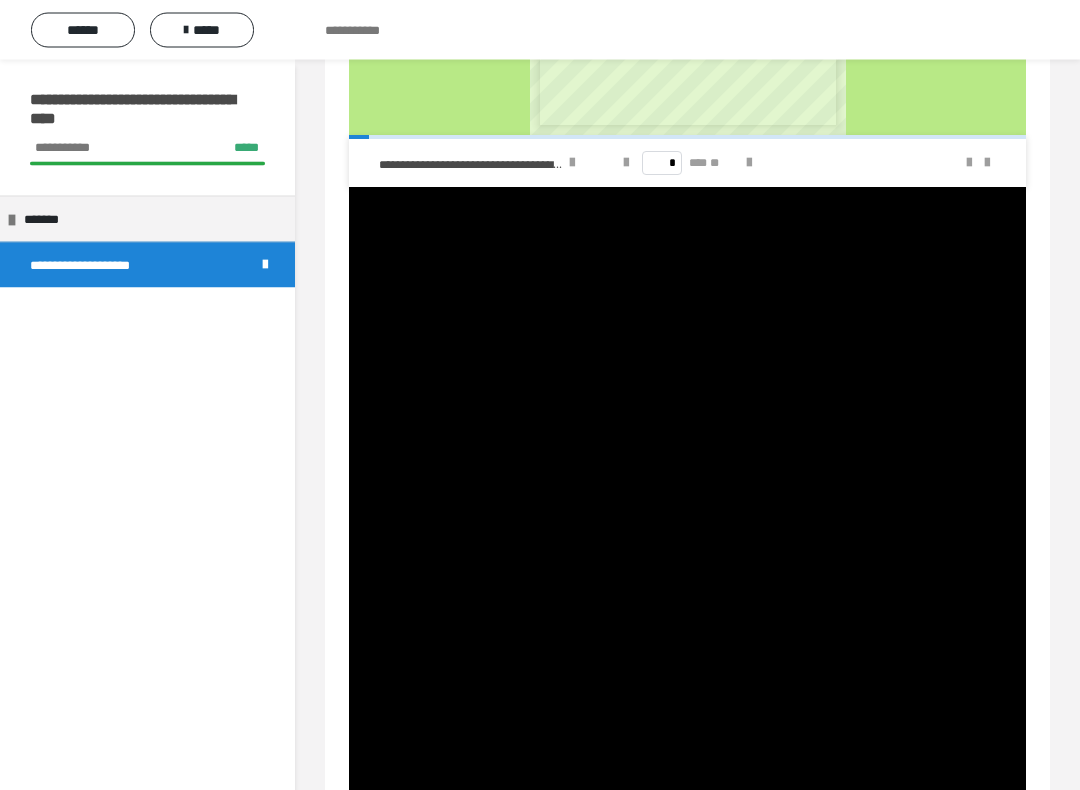 scroll, scrollTop: 1103, scrollLeft: 0, axis: vertical 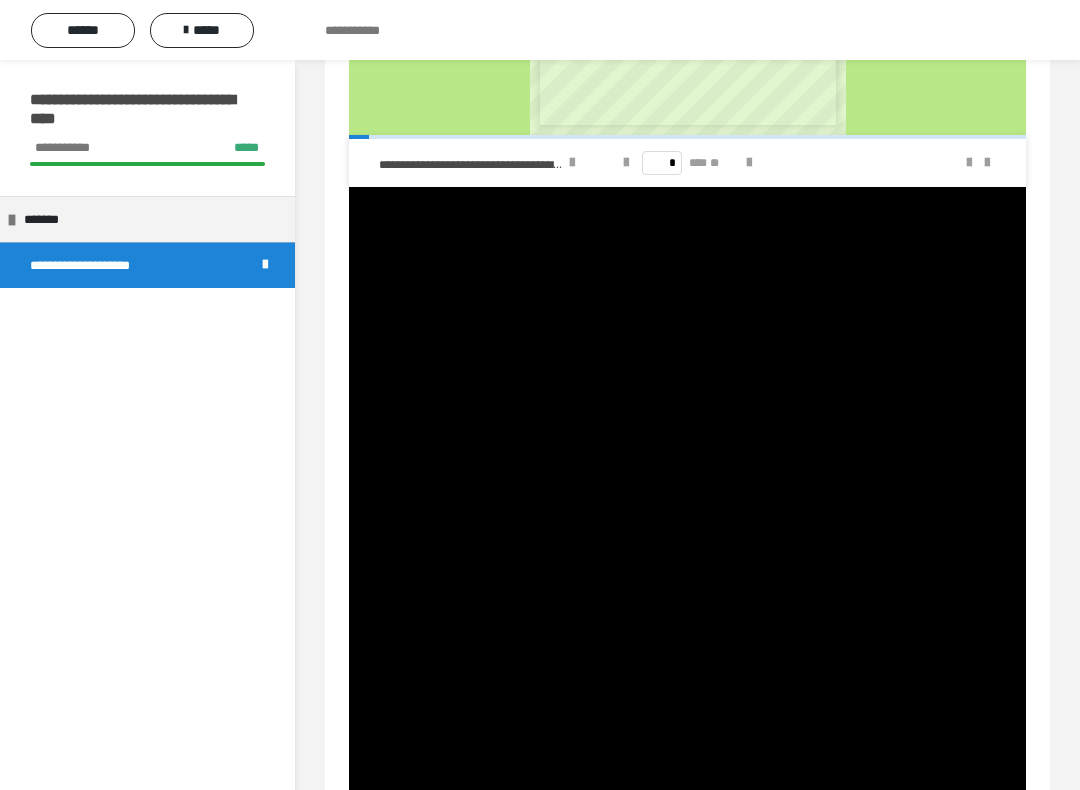 click at bounding box center [687, 758] 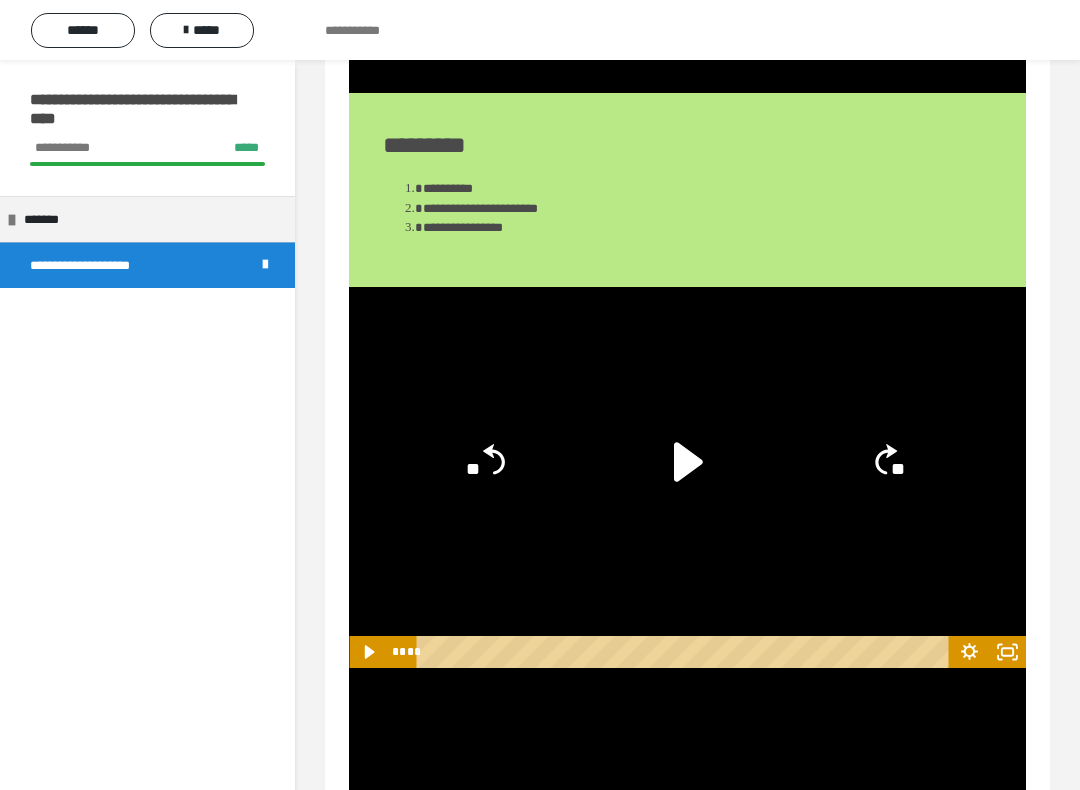 scroll, scrollTop: 2343, scrollLeft: 0, axis: vertical 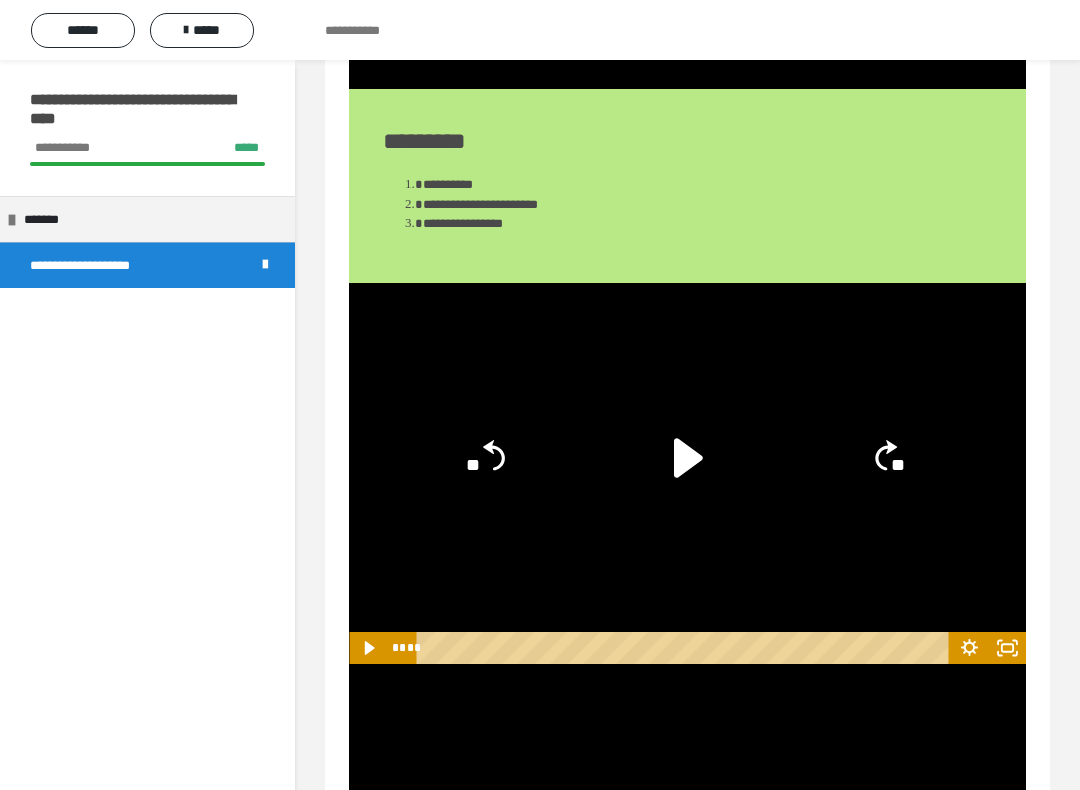 click 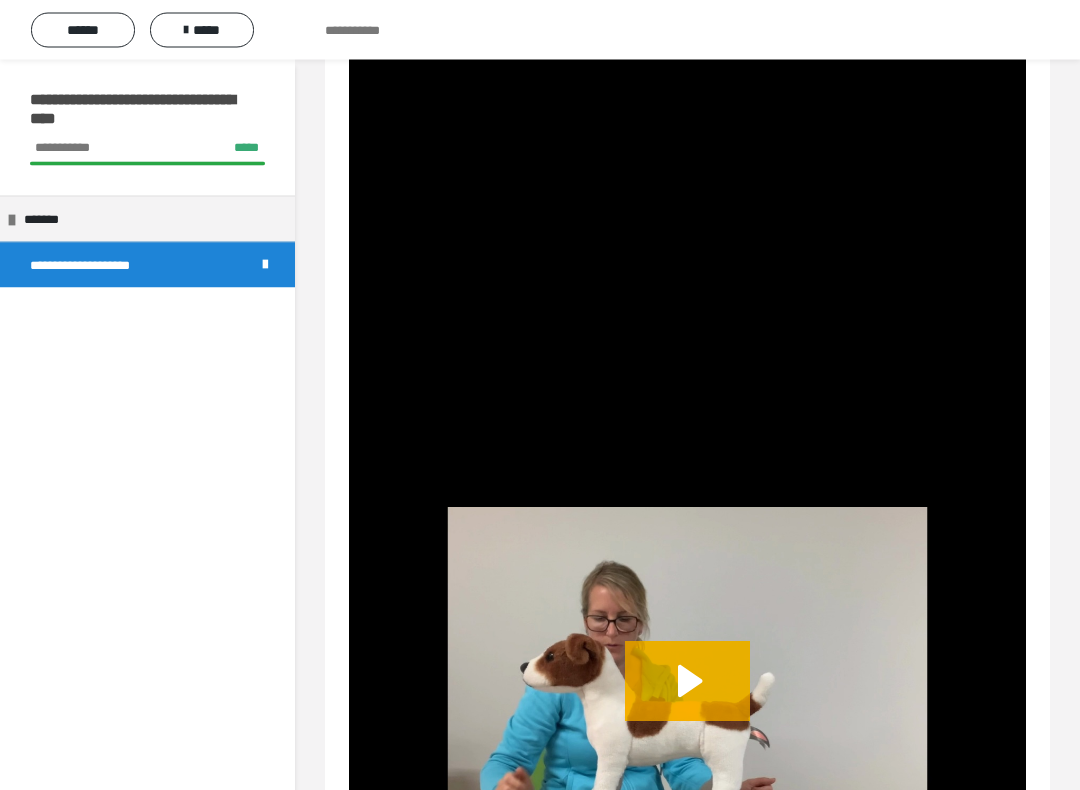 scroll, scrollTop: 2871, scrollLeft: 0, axis: vertical 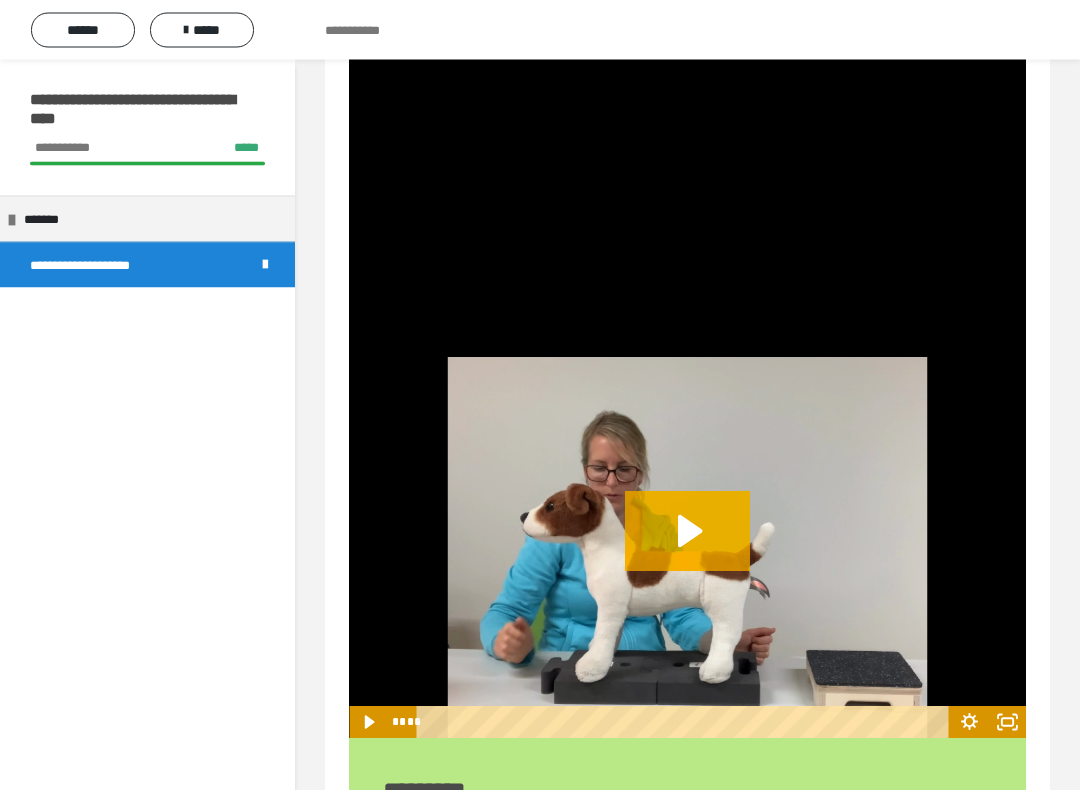 click 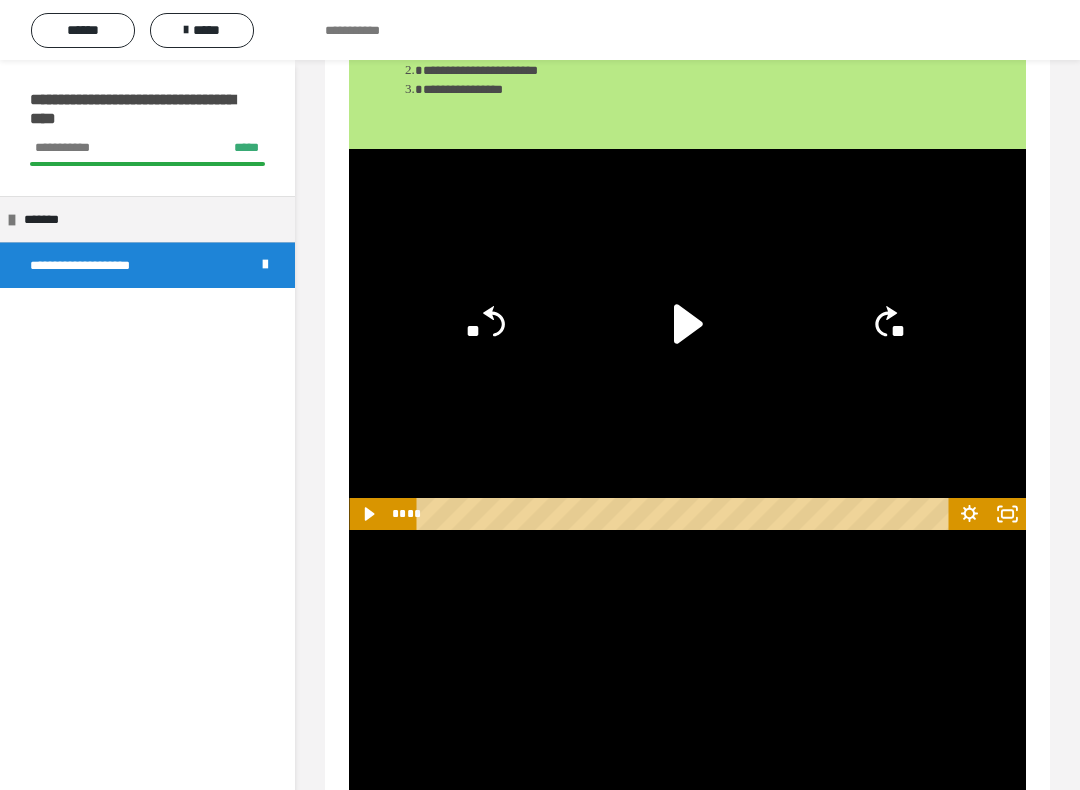scroll, scrollTop: 2480, scrollLeft: 0, axis: vertical 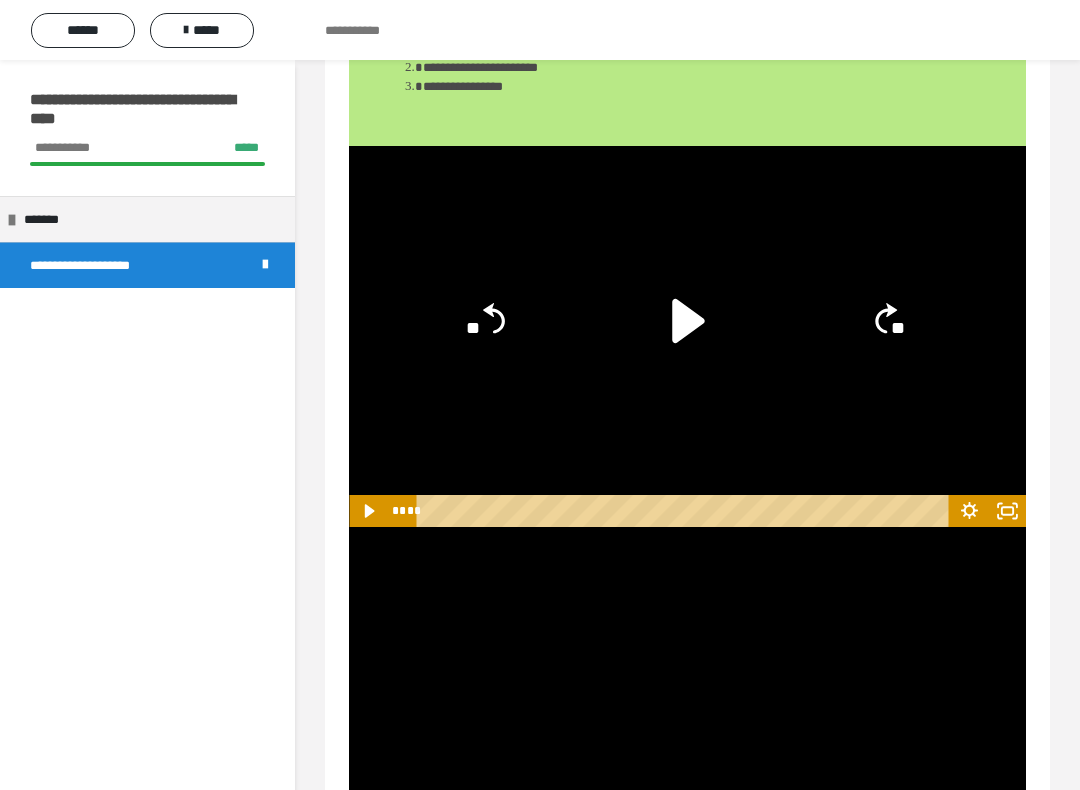 click 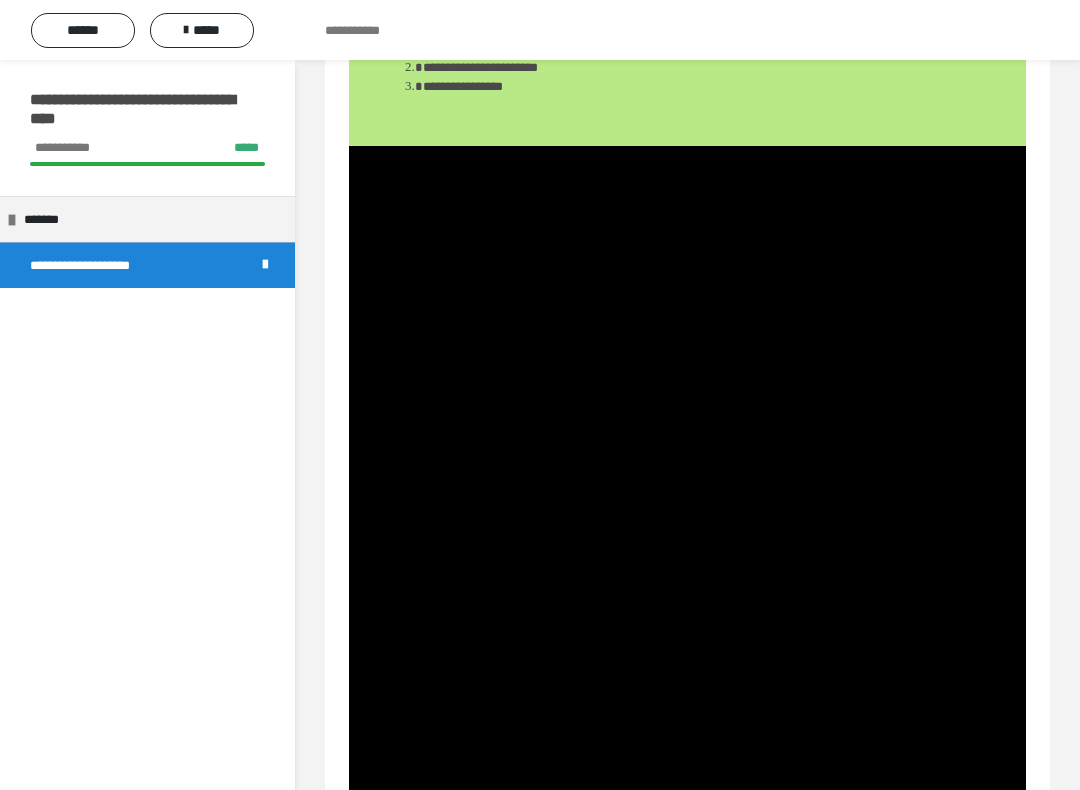 click 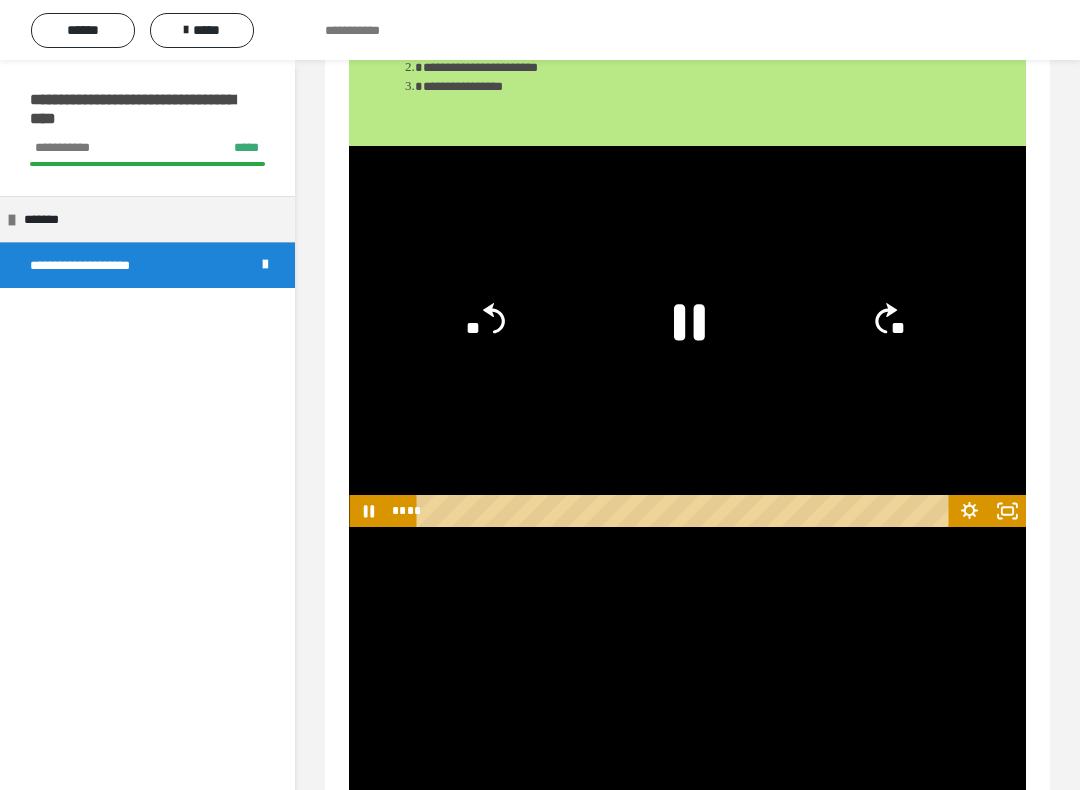 click 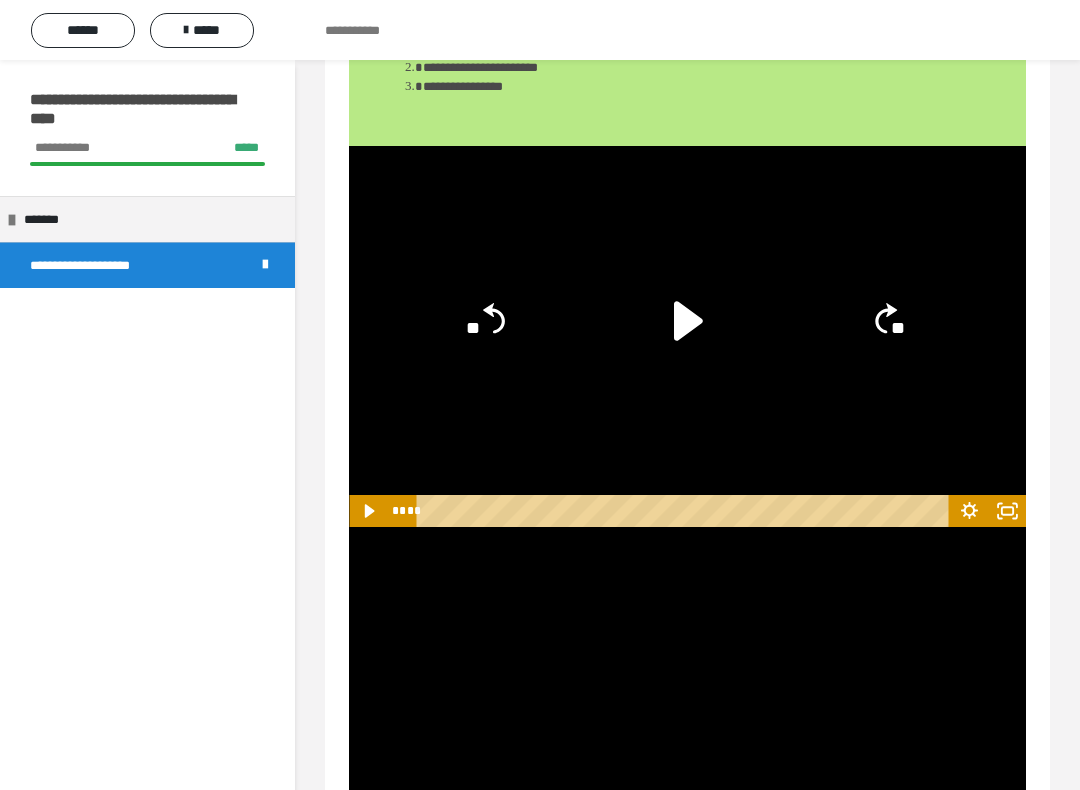 scroll, scrollTop: 2481, scrollLeft: 0, axis: vertical 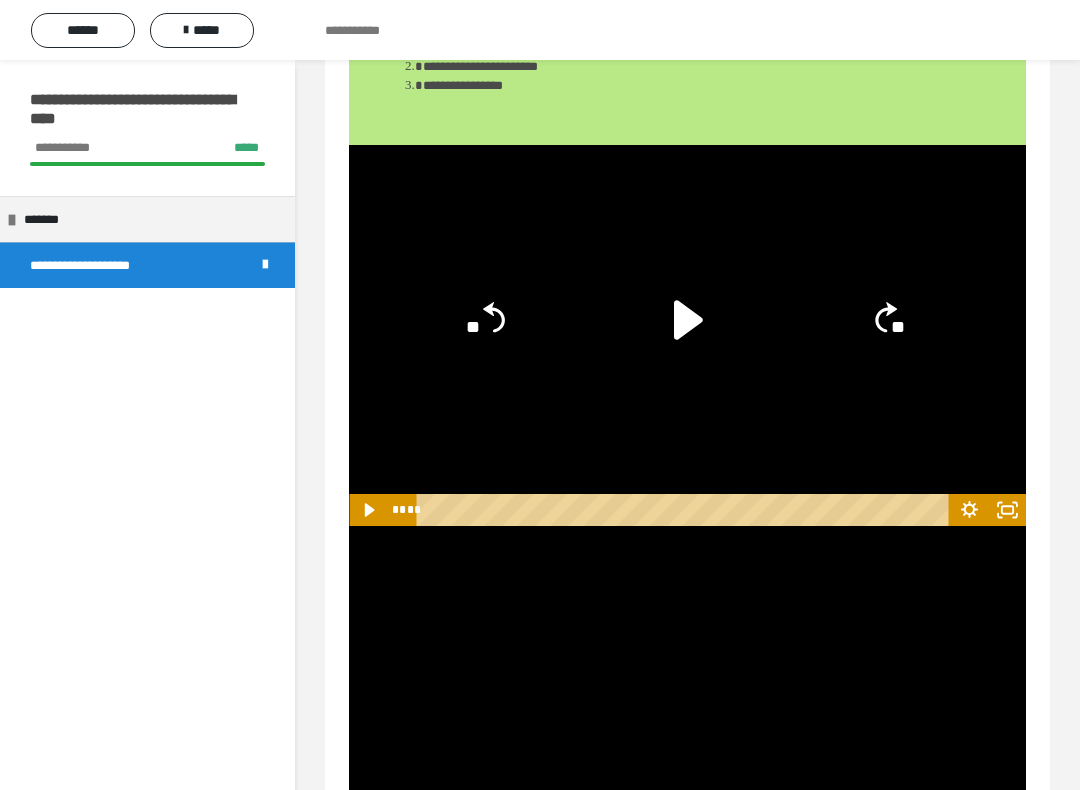 click 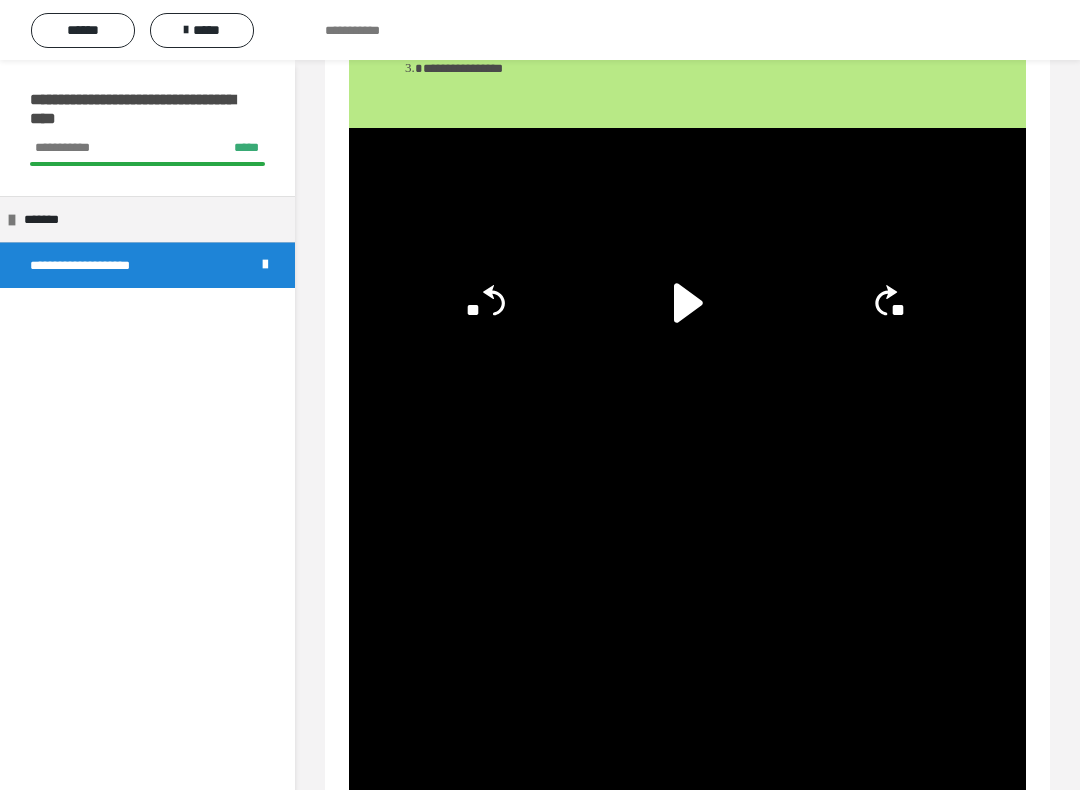 scroll, scrollTop: 2494, scrollLeft: 0, axis: vertical 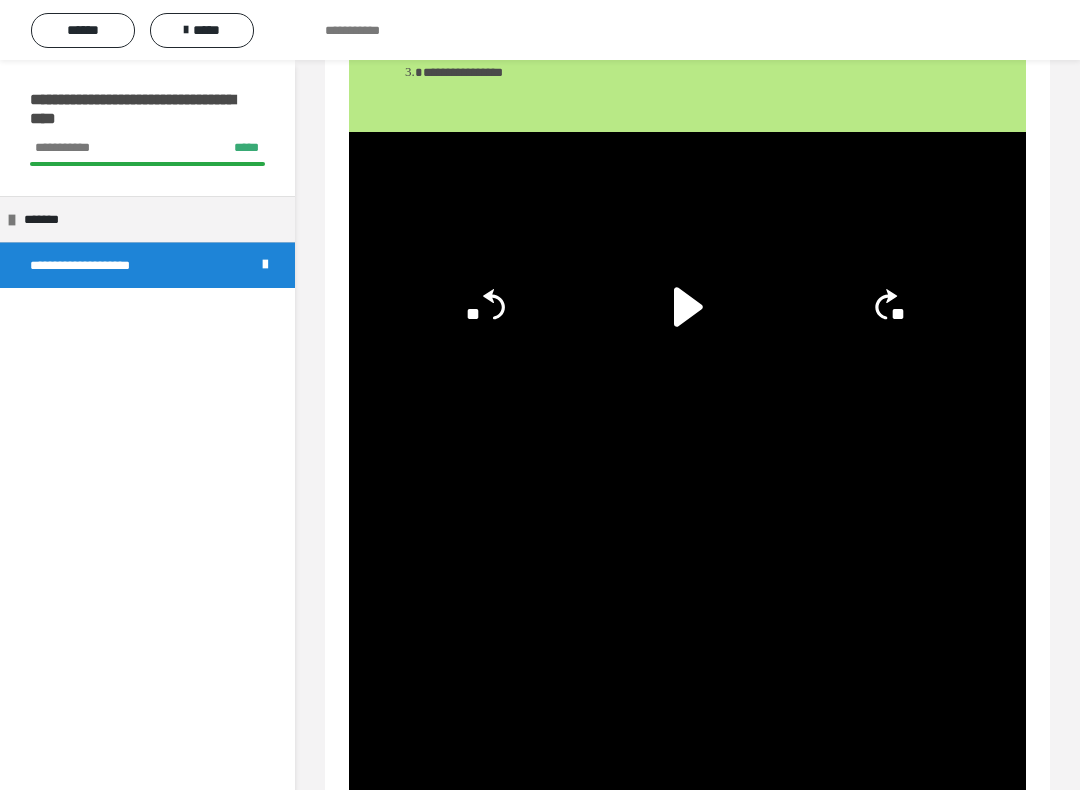 click 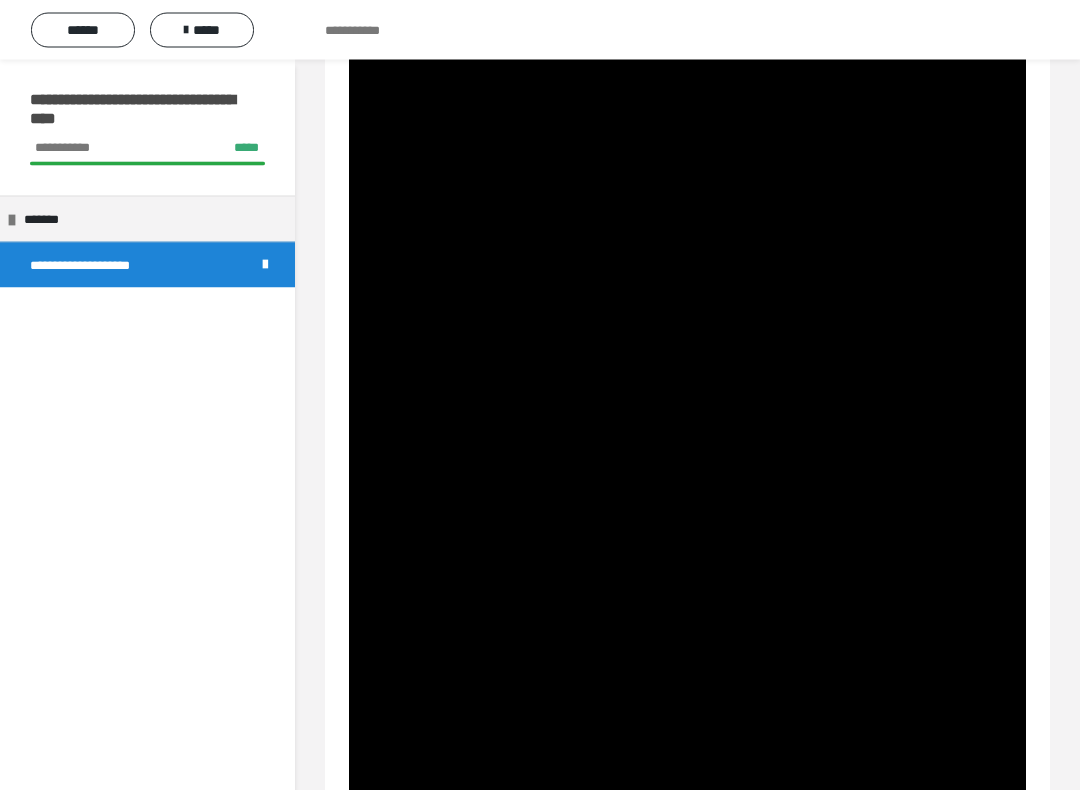 scroll, scrollTop: 2692, scrollLeft: 0, axis: vertical 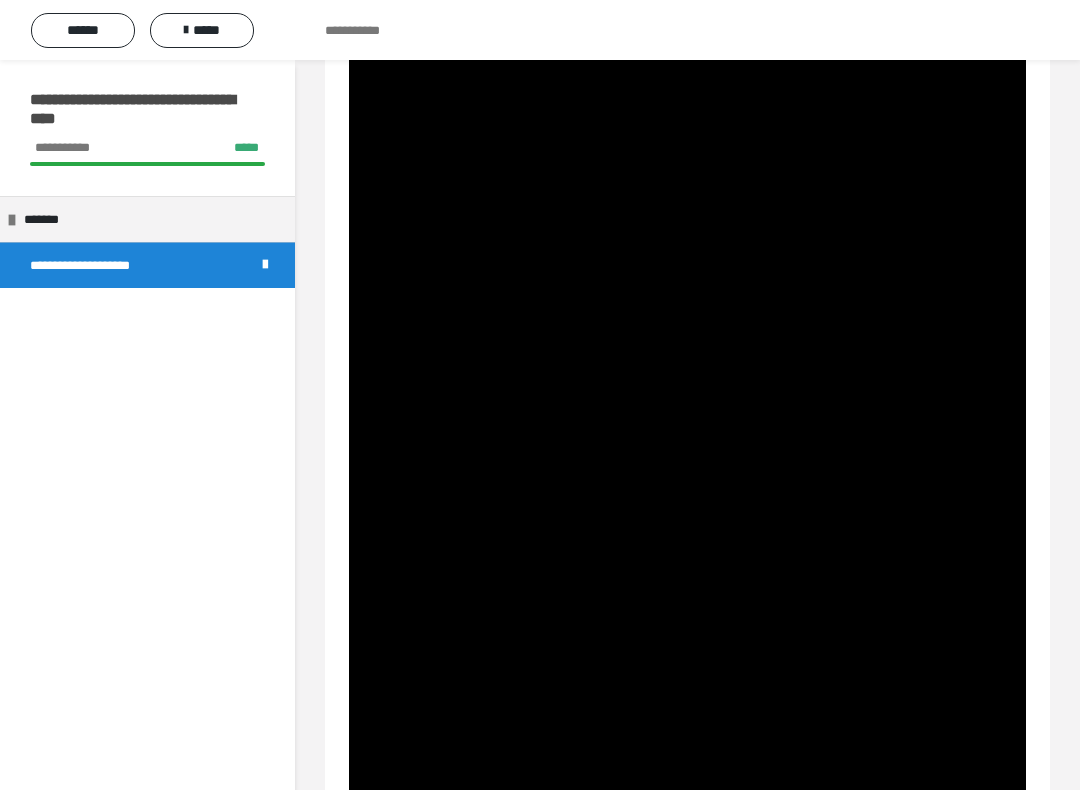 click at bounding box center (687, 505) 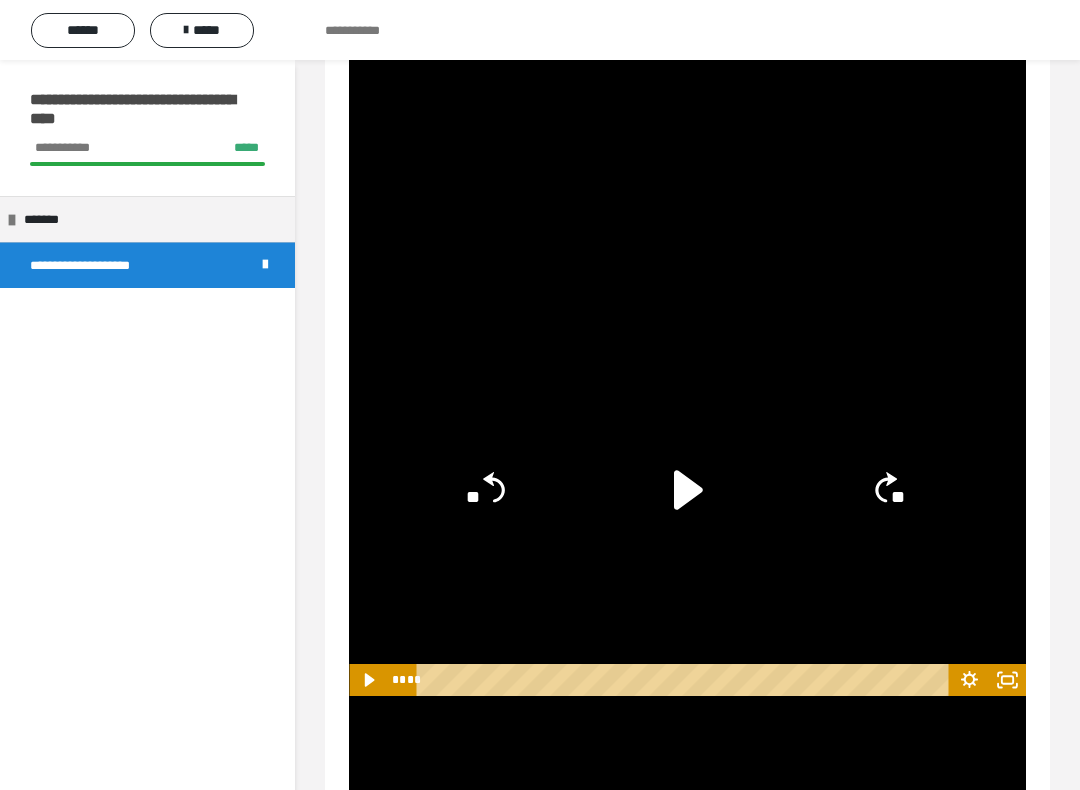 click 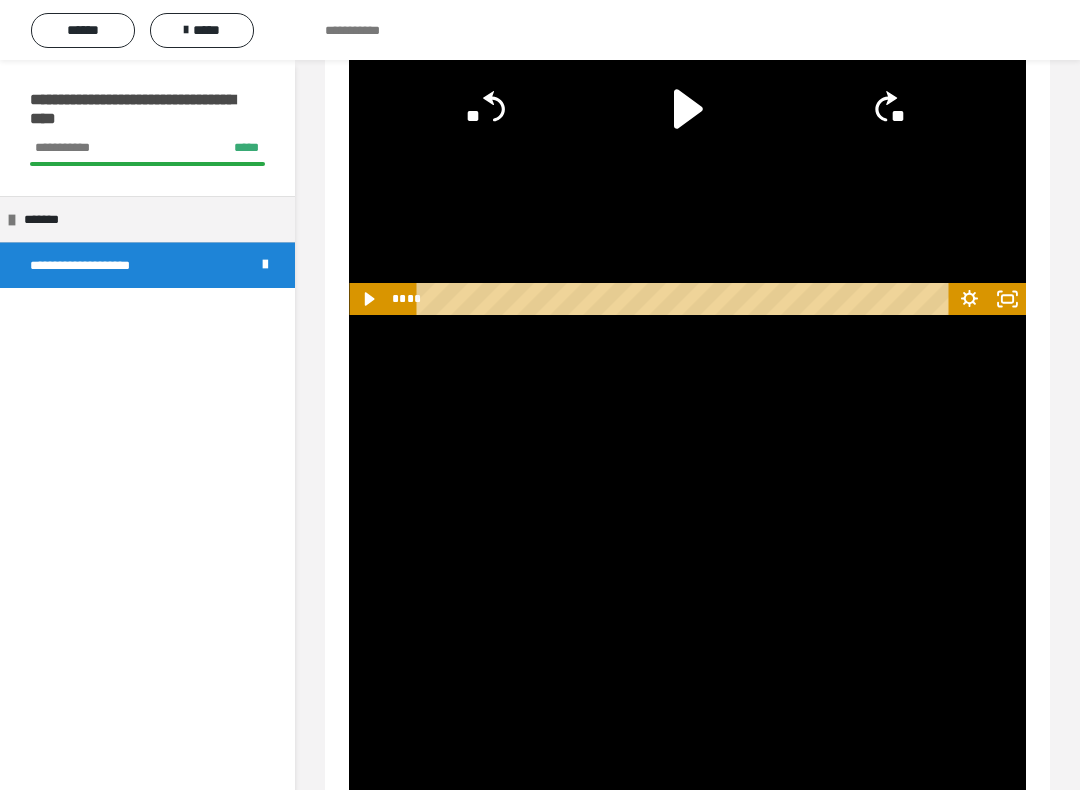 click at bounding box center [687, 505] 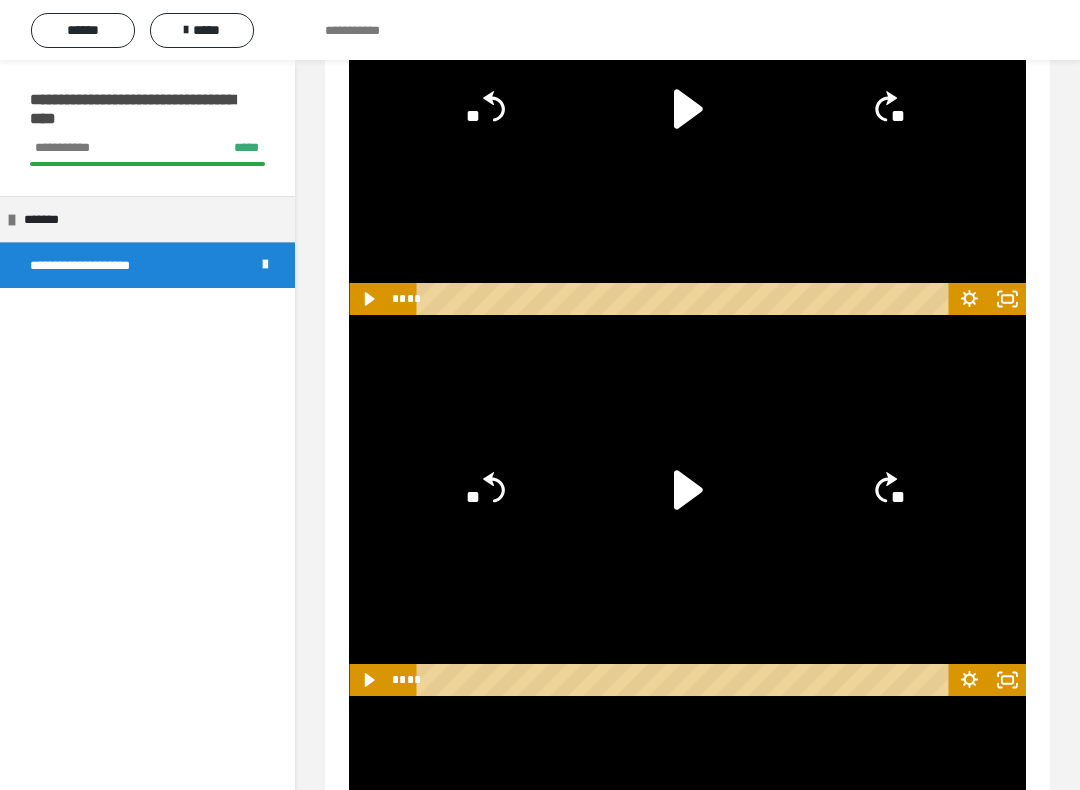 click 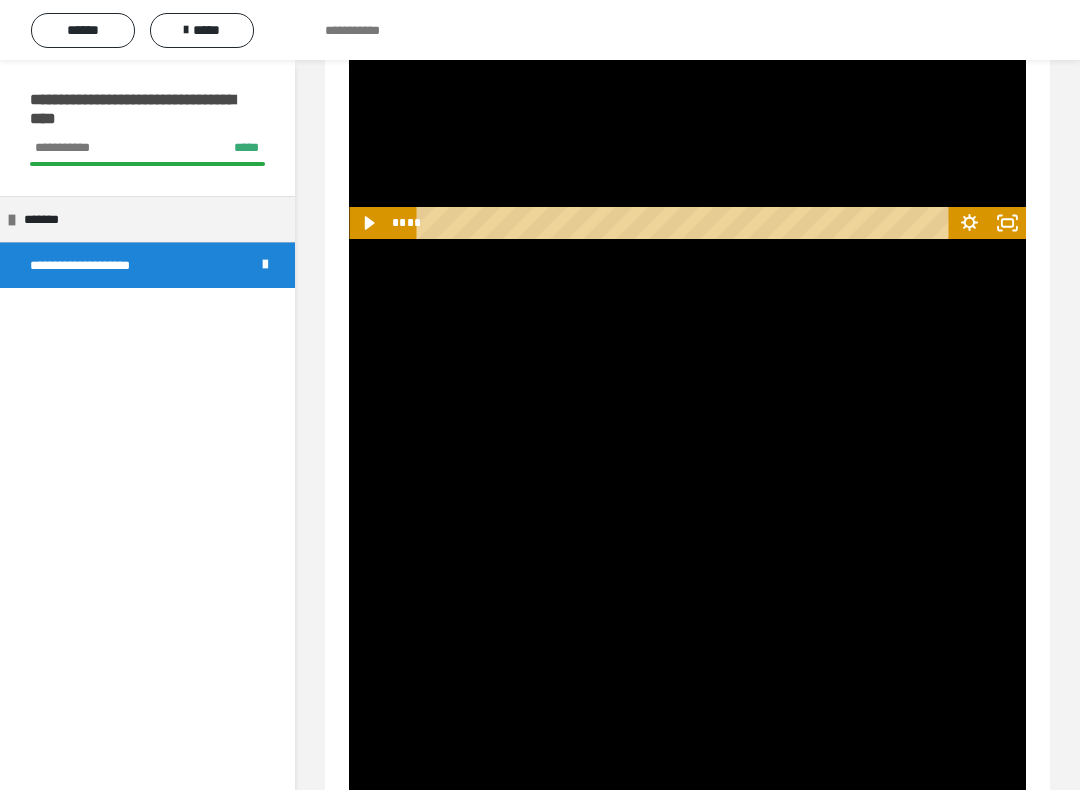 scroll, scrollTop: 2767, scrollLeft: 0, axis: vertical 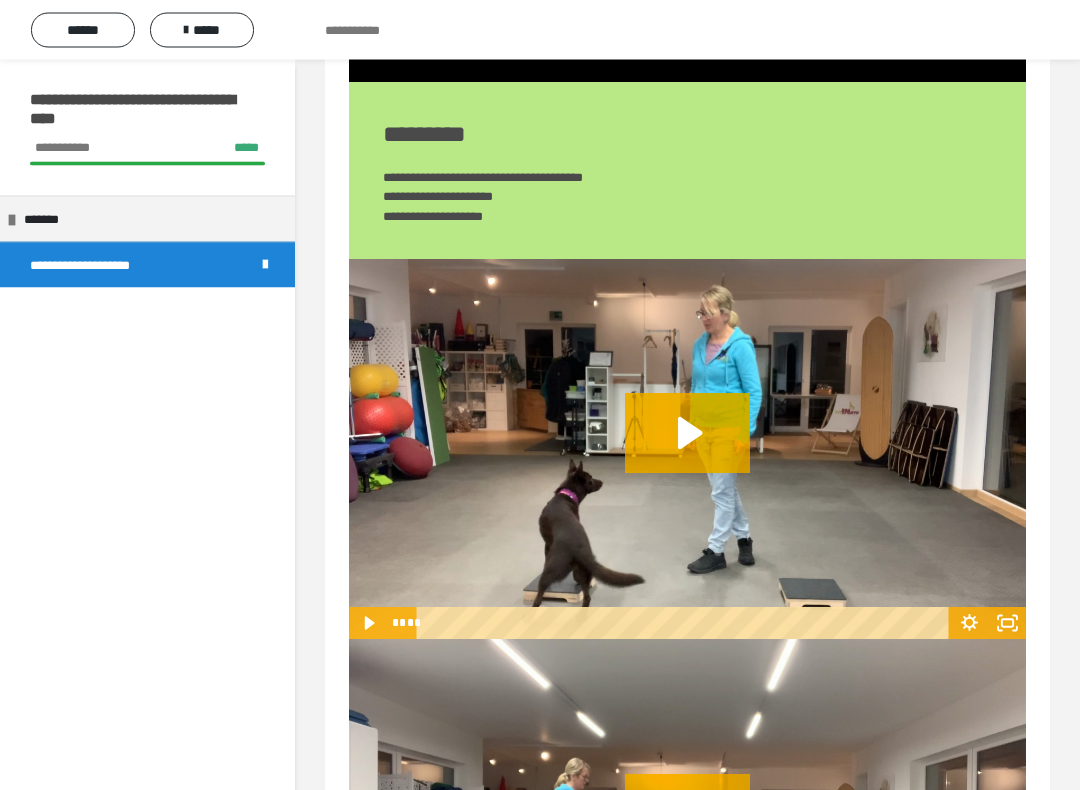 click 